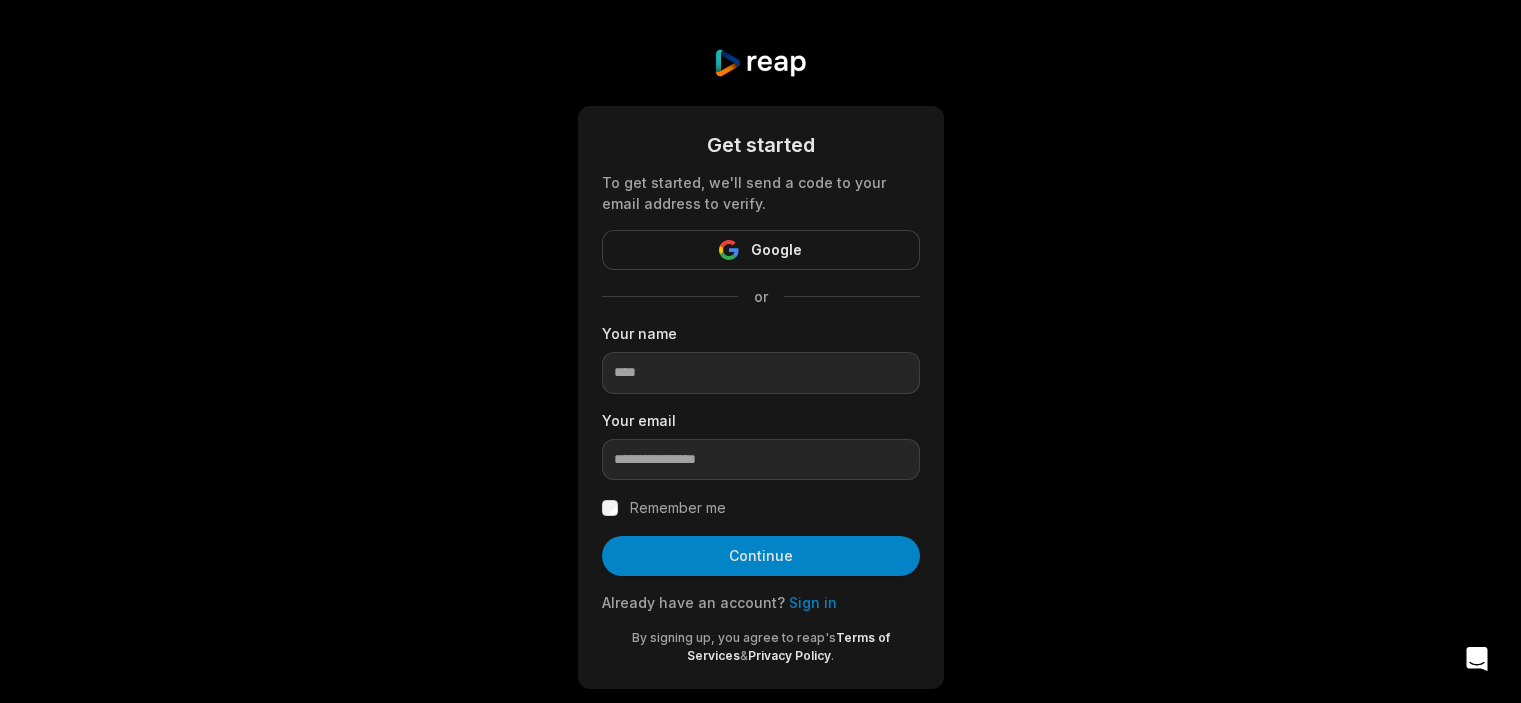 scroll, scrollTop: 0, scrollLeft: 0, axis: both 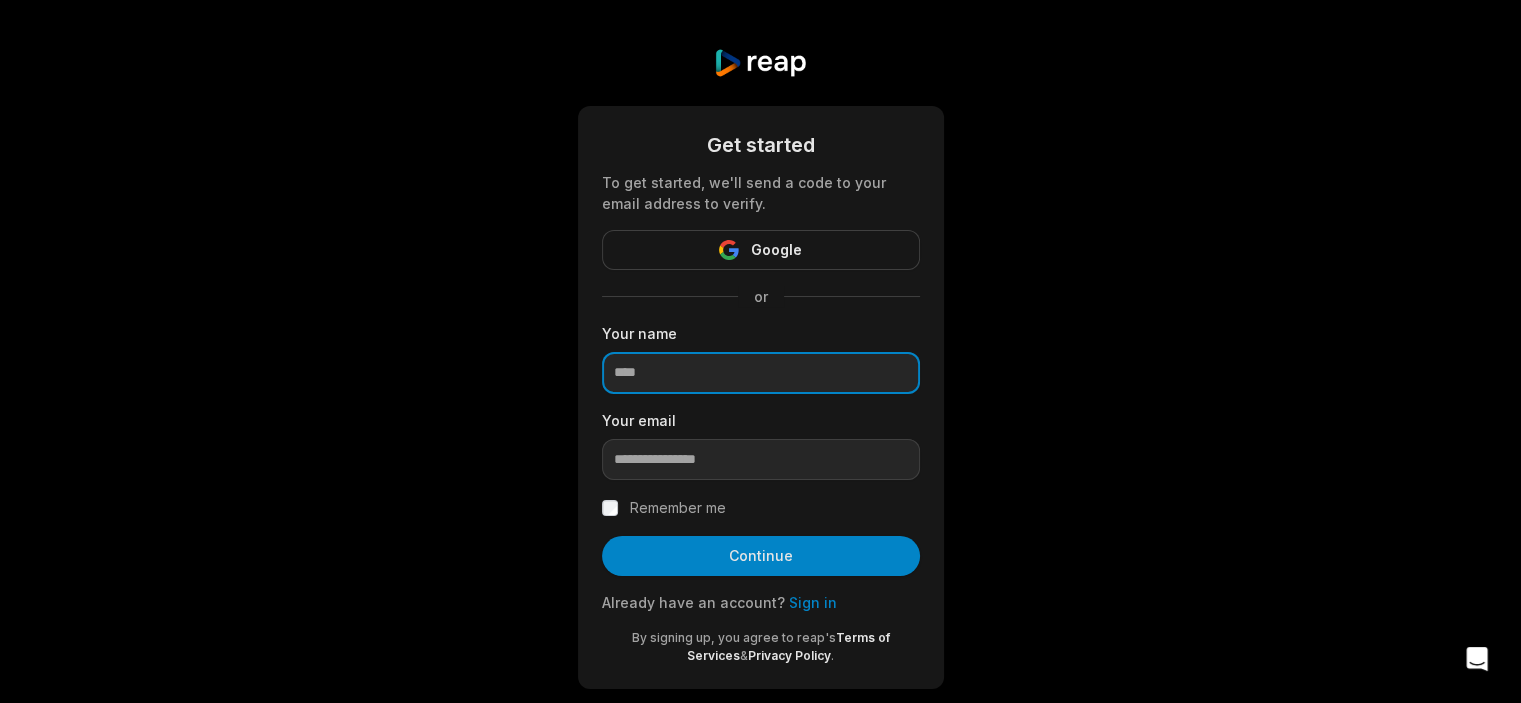 click at bounding box center [761, 373] 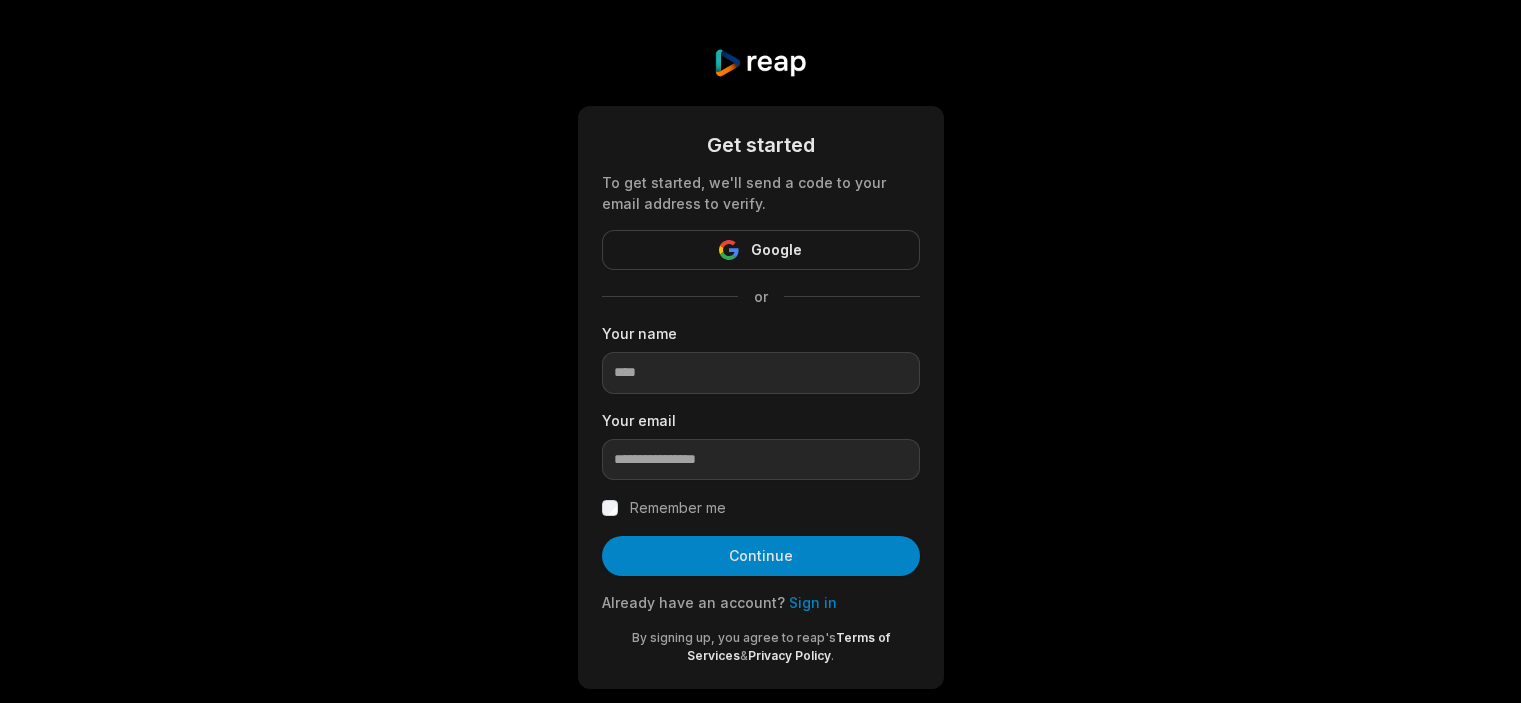 scroll, scrollTop: 0, scrollLeft: 0, axis: both 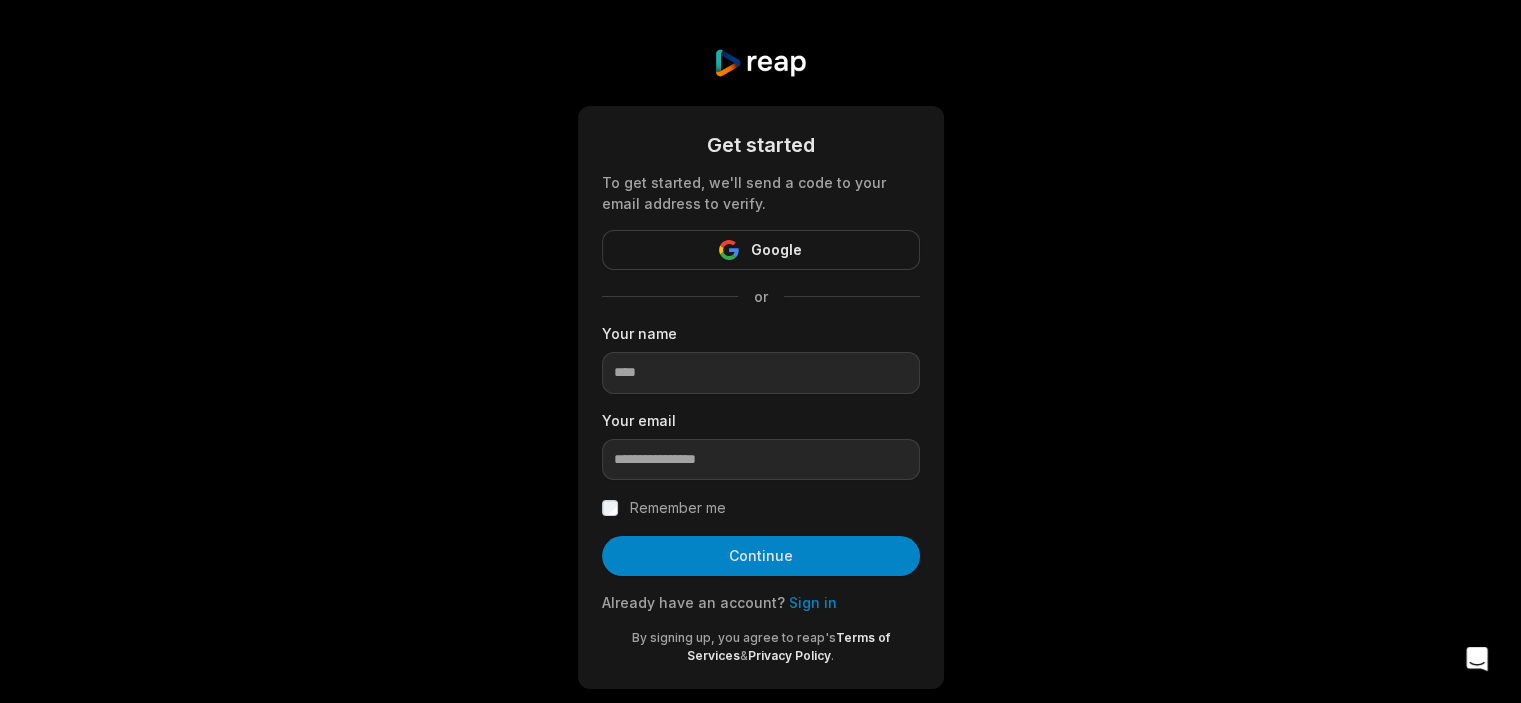 click on "Get started To get started, we'll send a code to your email address to verify. Google or Your name Your email Remember me Continue Already have an account?   Sign in By signing up, you agree to reap's  Terms of Services  &  Privacy Policy ." at bounding box center (760, 368) 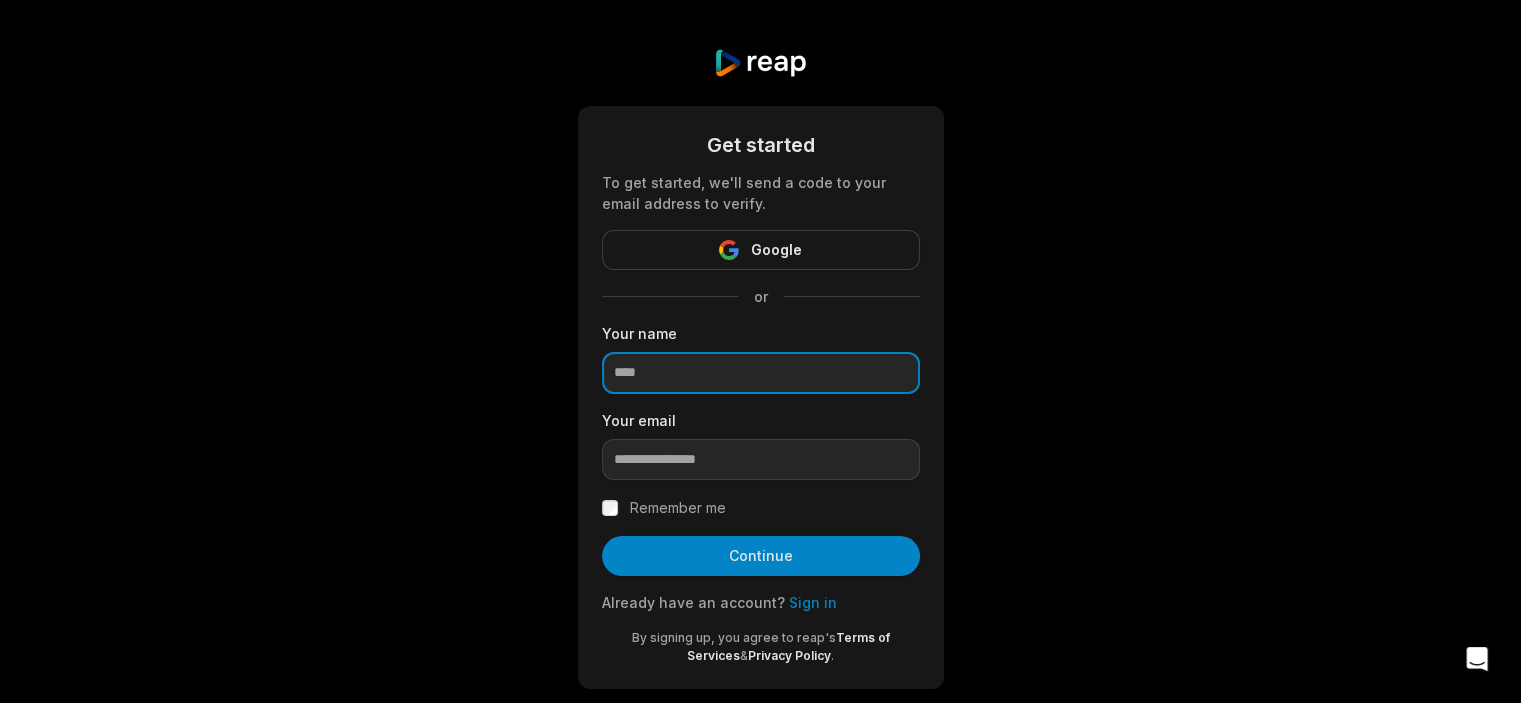 click at bounding box center [761, 373] 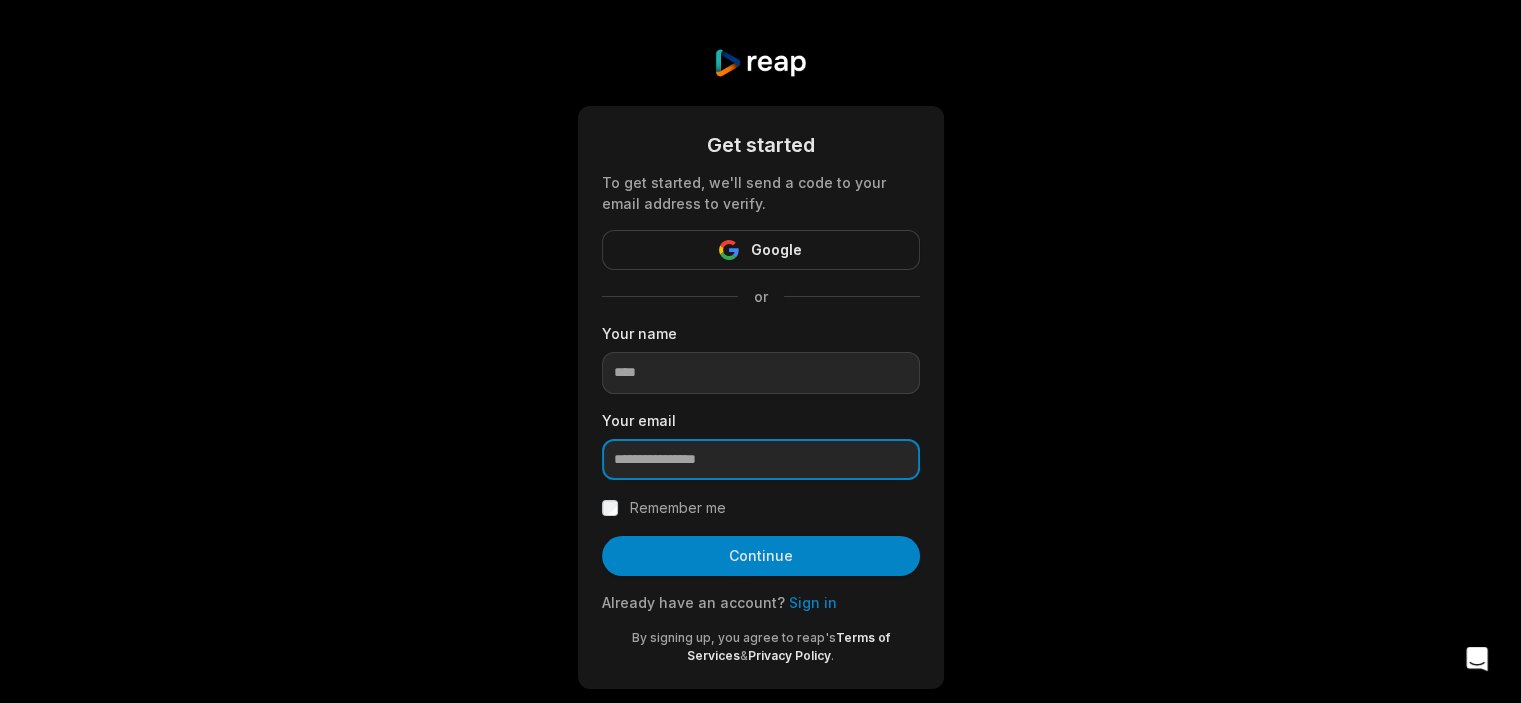 click at bounding box center (761, 460) 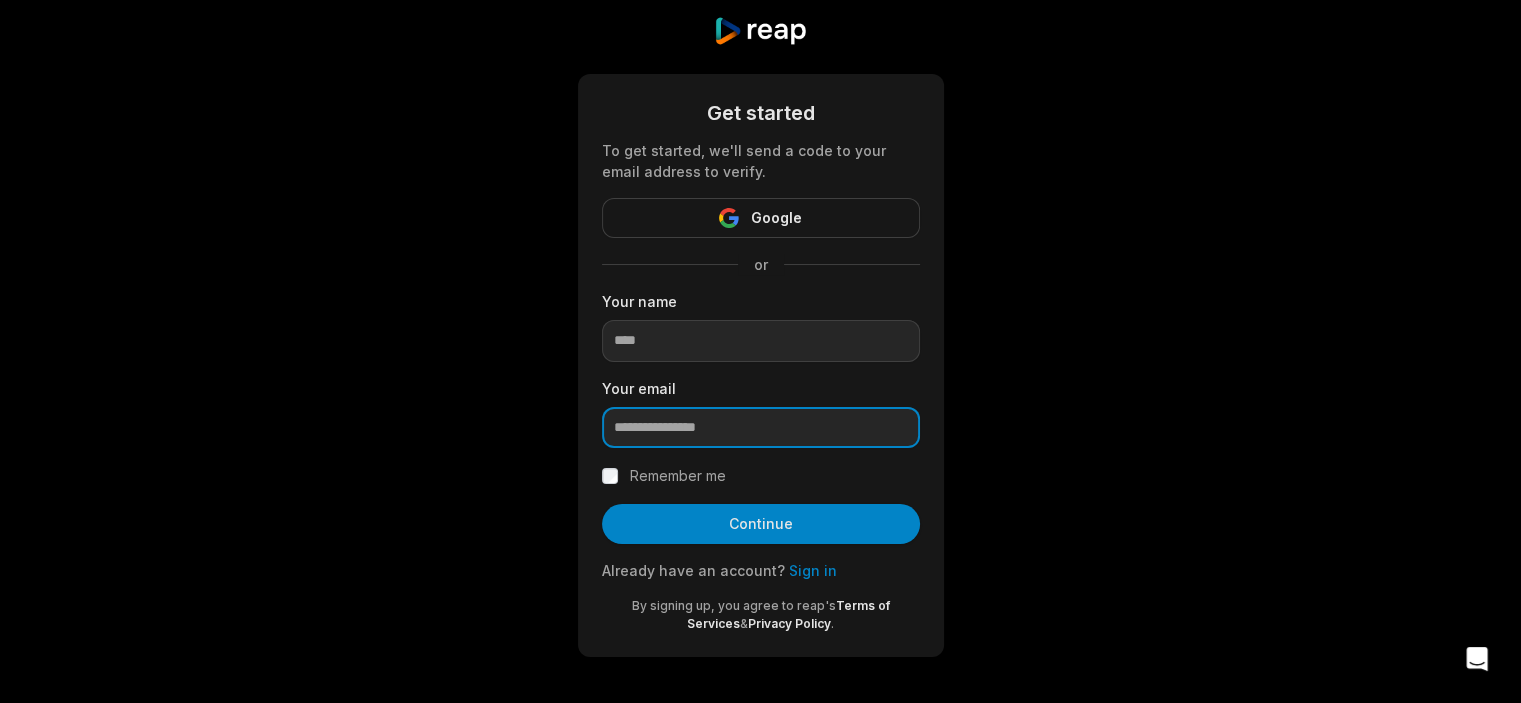 scroll, scrollTop: 33, scrollLeft: 0, axis: vertical 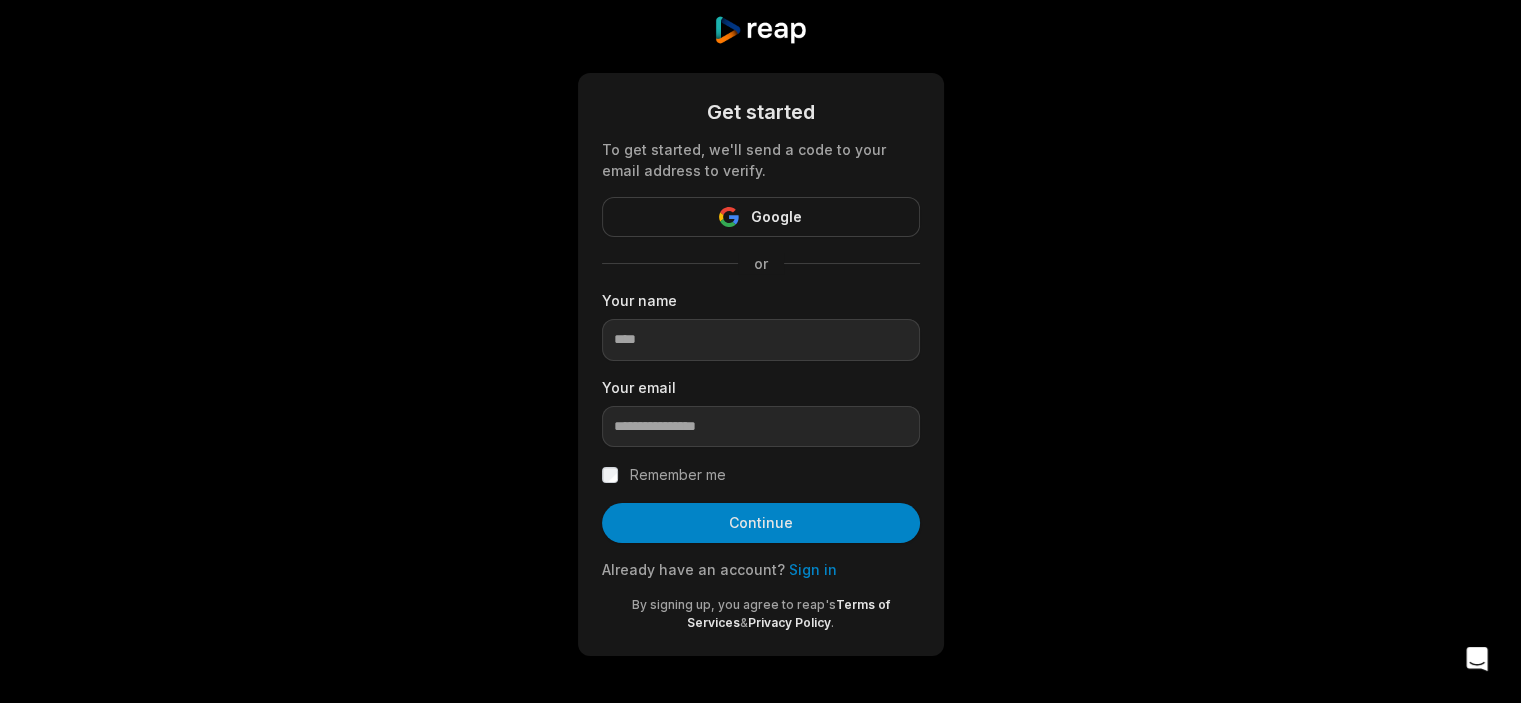 click on "Sign in" at bounding box center [813, 569] 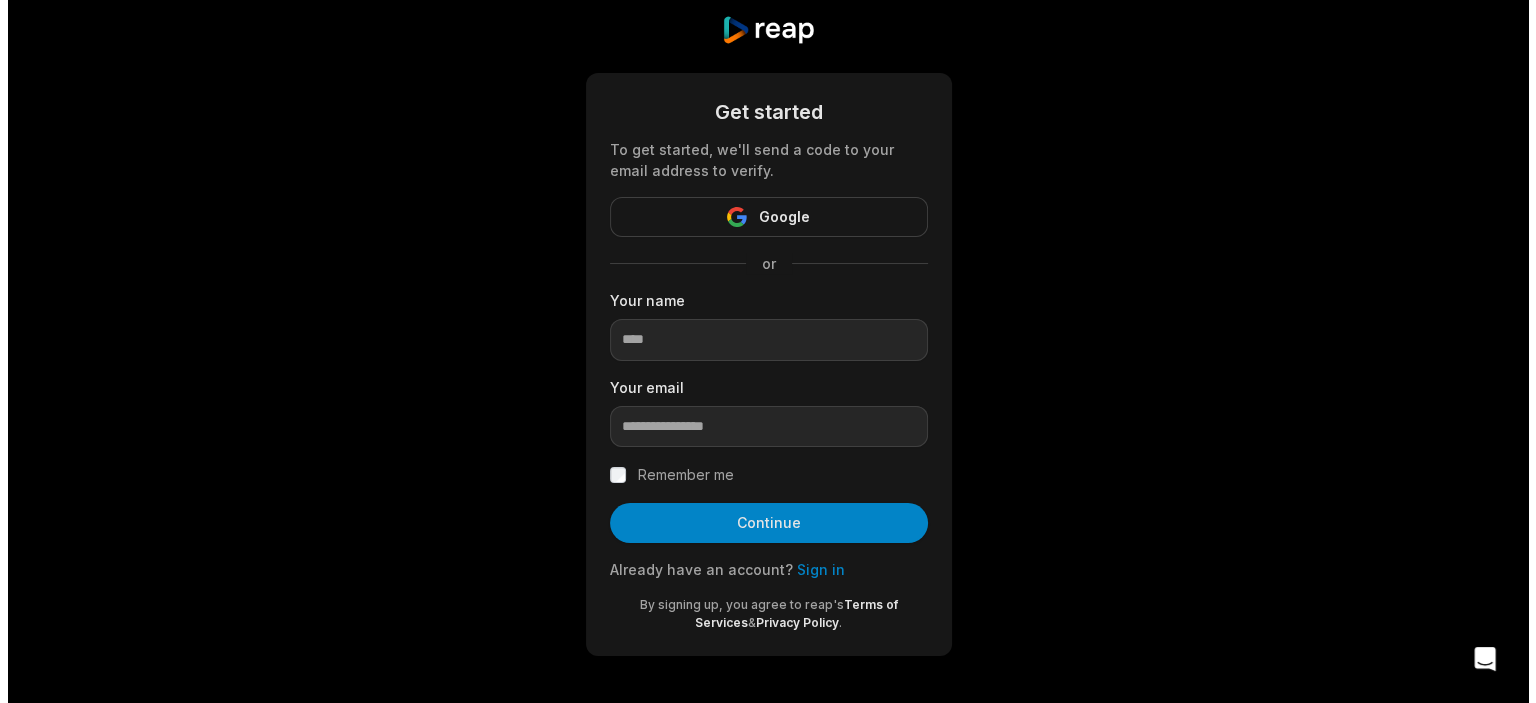 scroll, scrollTop: 0, scrollLeft: 0, axis: both 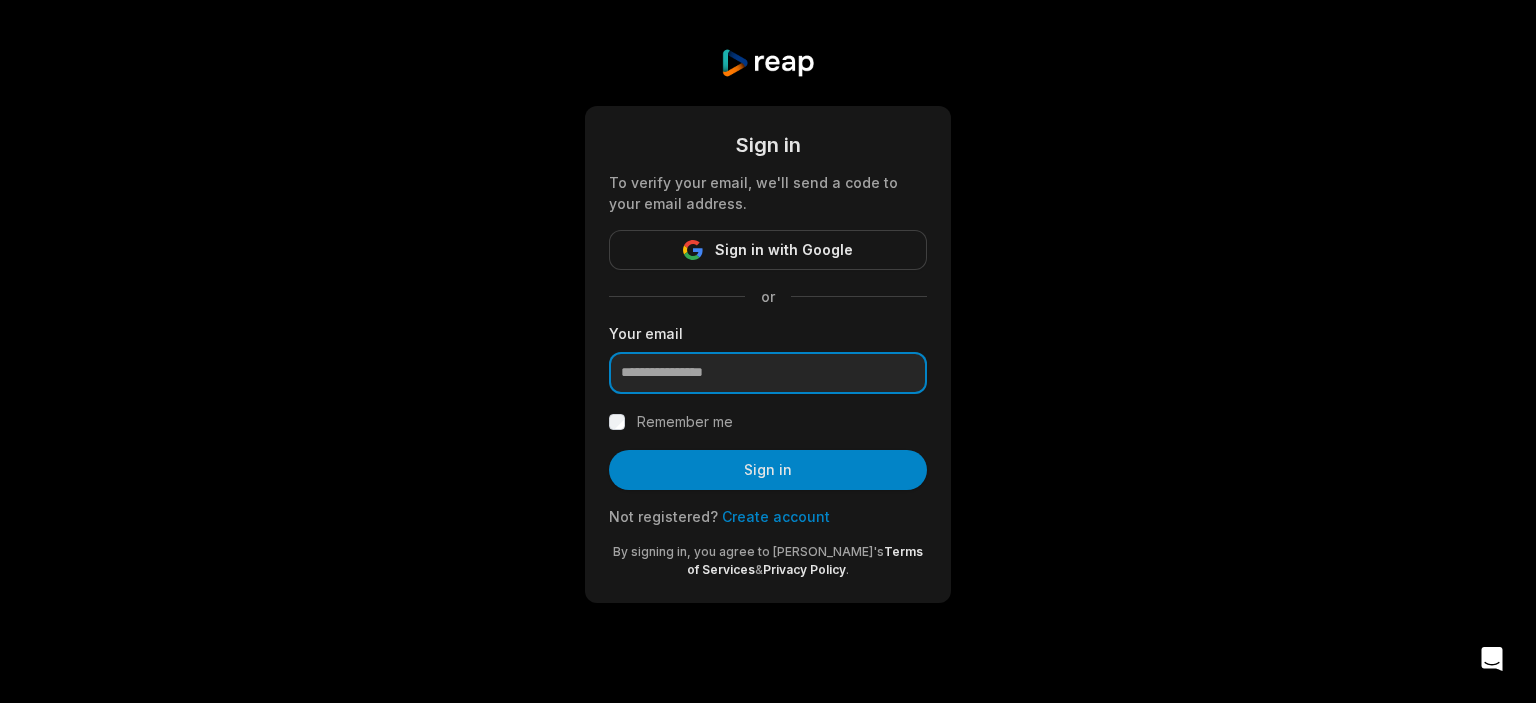 click at bounding box center [768, 373] 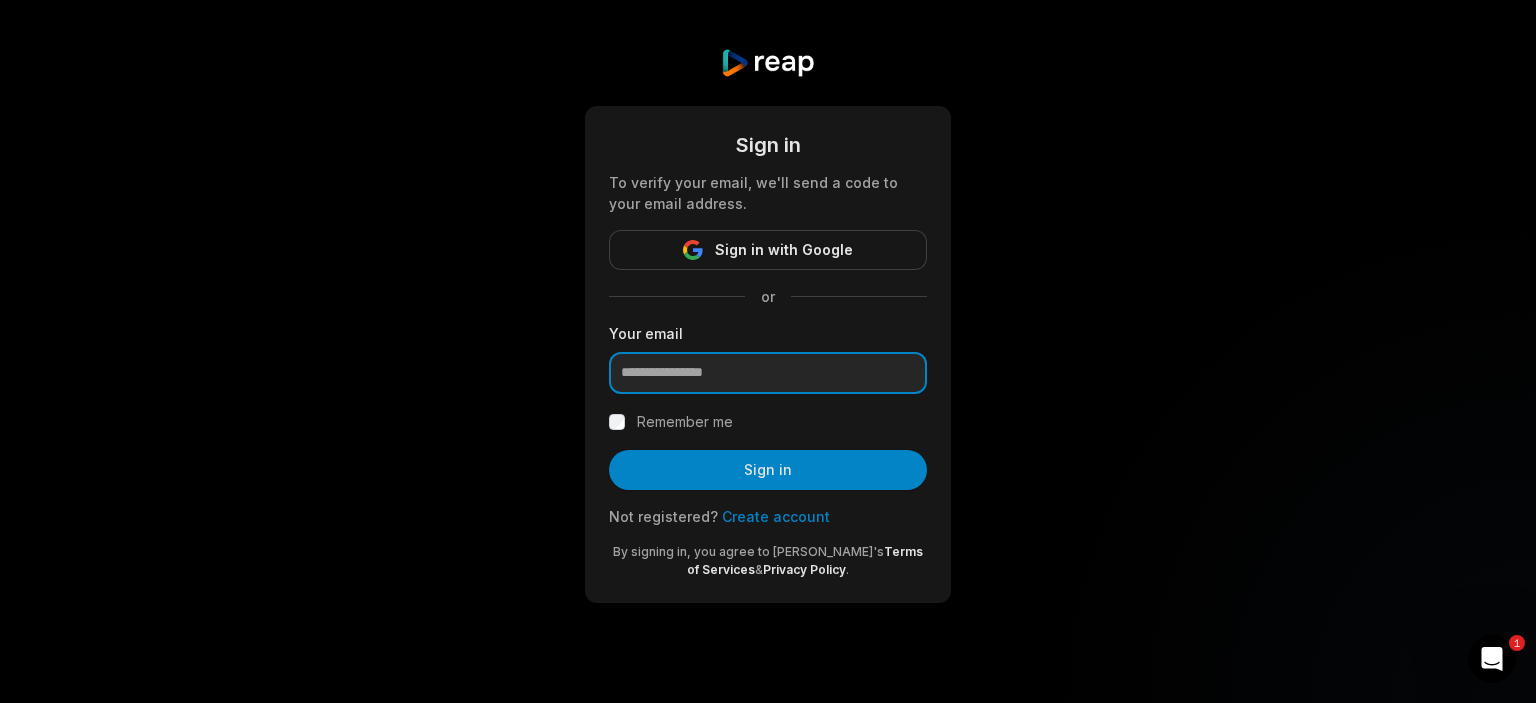 scroll, scrollTop: 0, scrollLeft: 0, axis: both 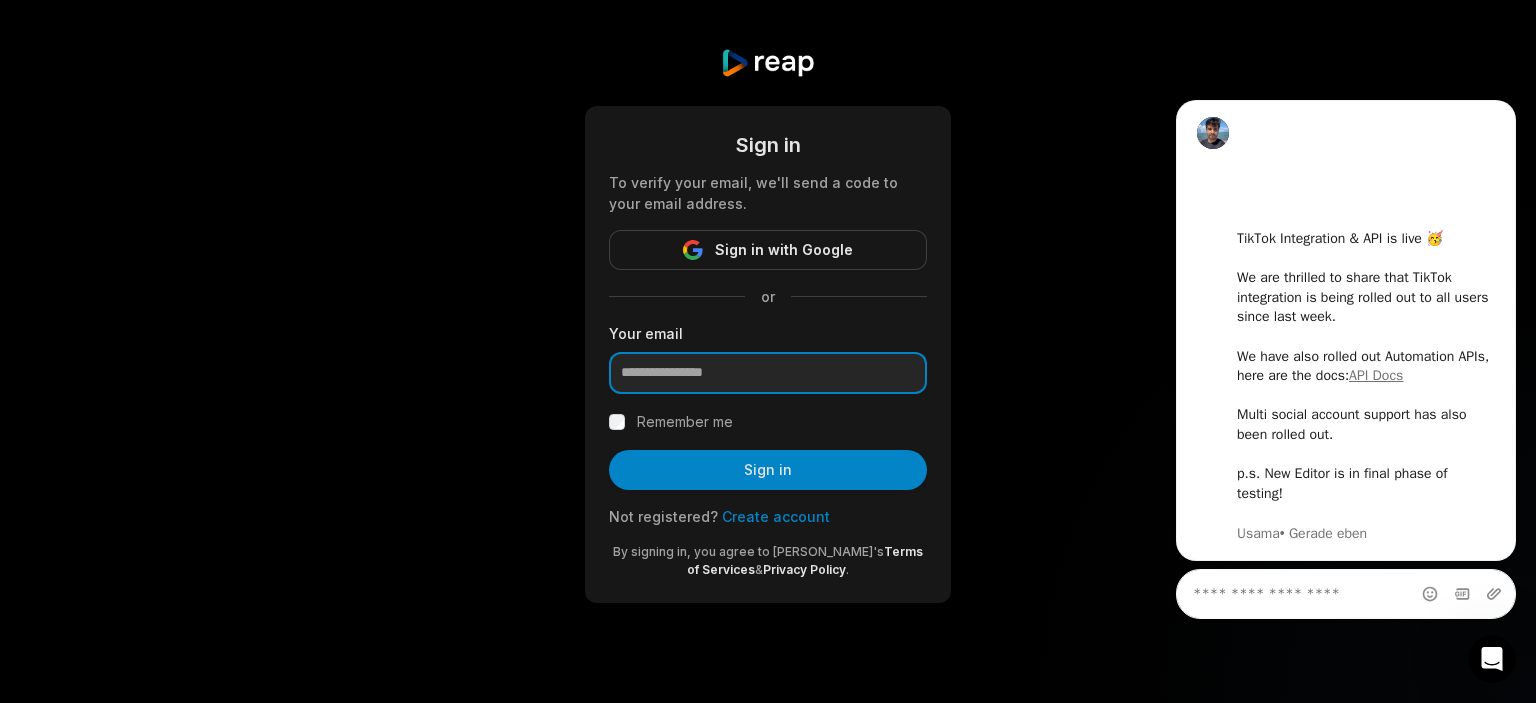 click at bounding box center (768, 373) 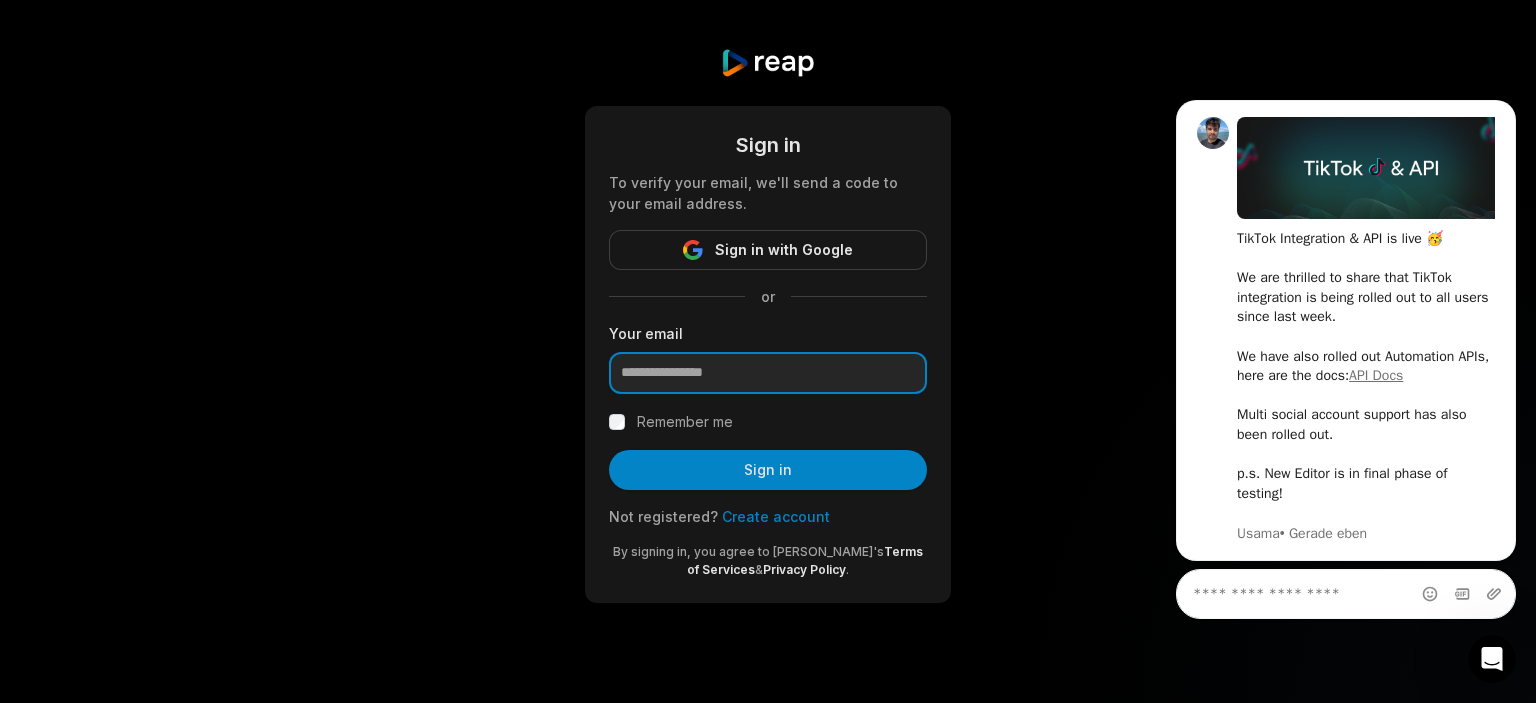 click at bounding box center [768, 373] 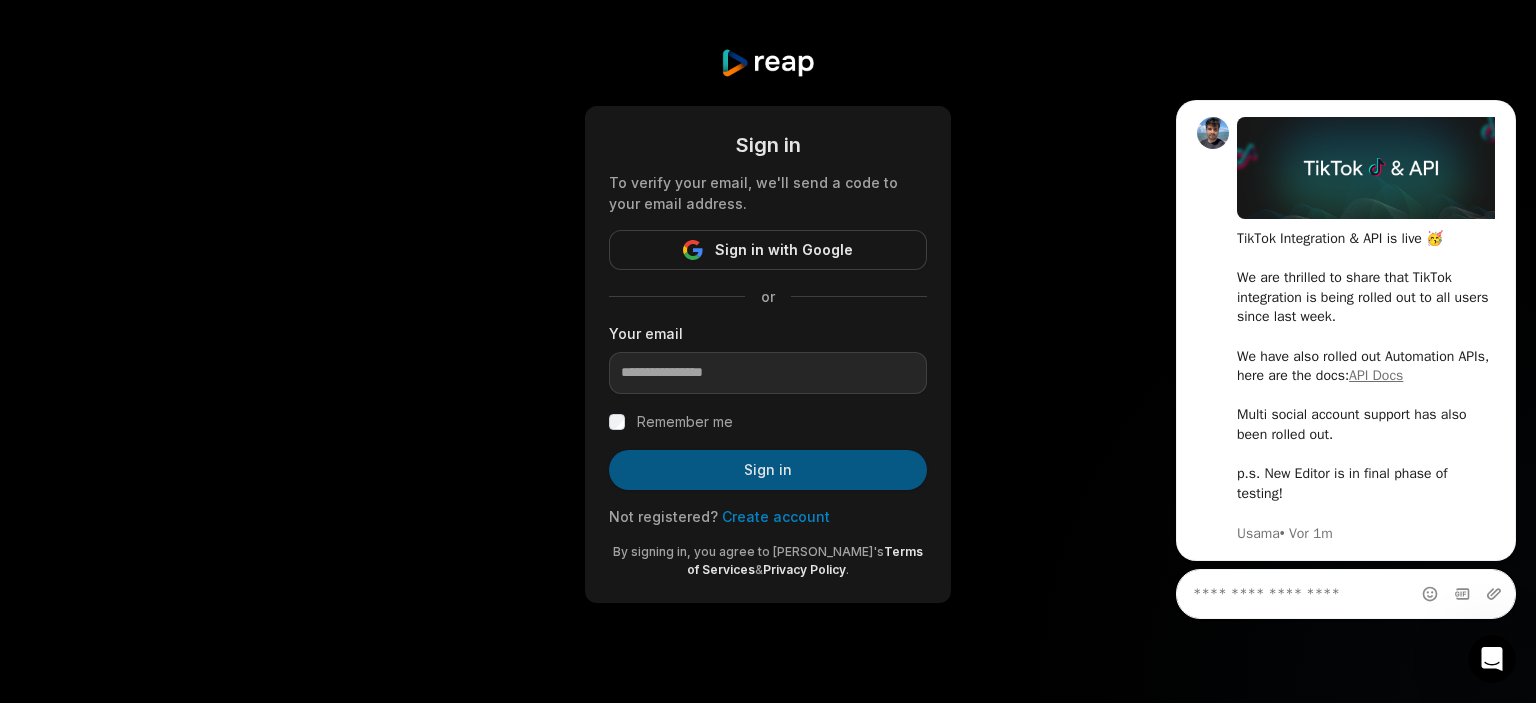 click on "Sign in" at bounding box center [768, 470] 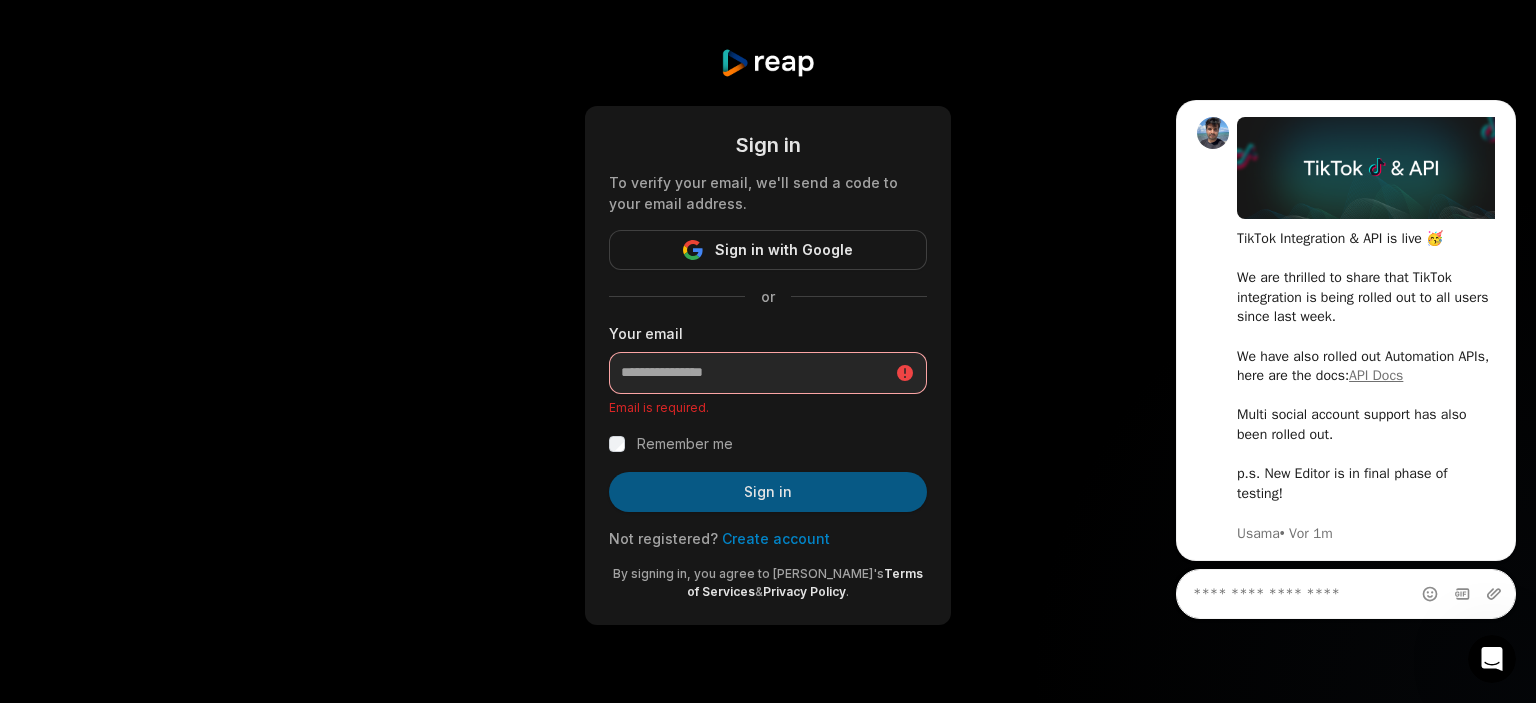 click on "Sign in" at bounding box center [768, 492] 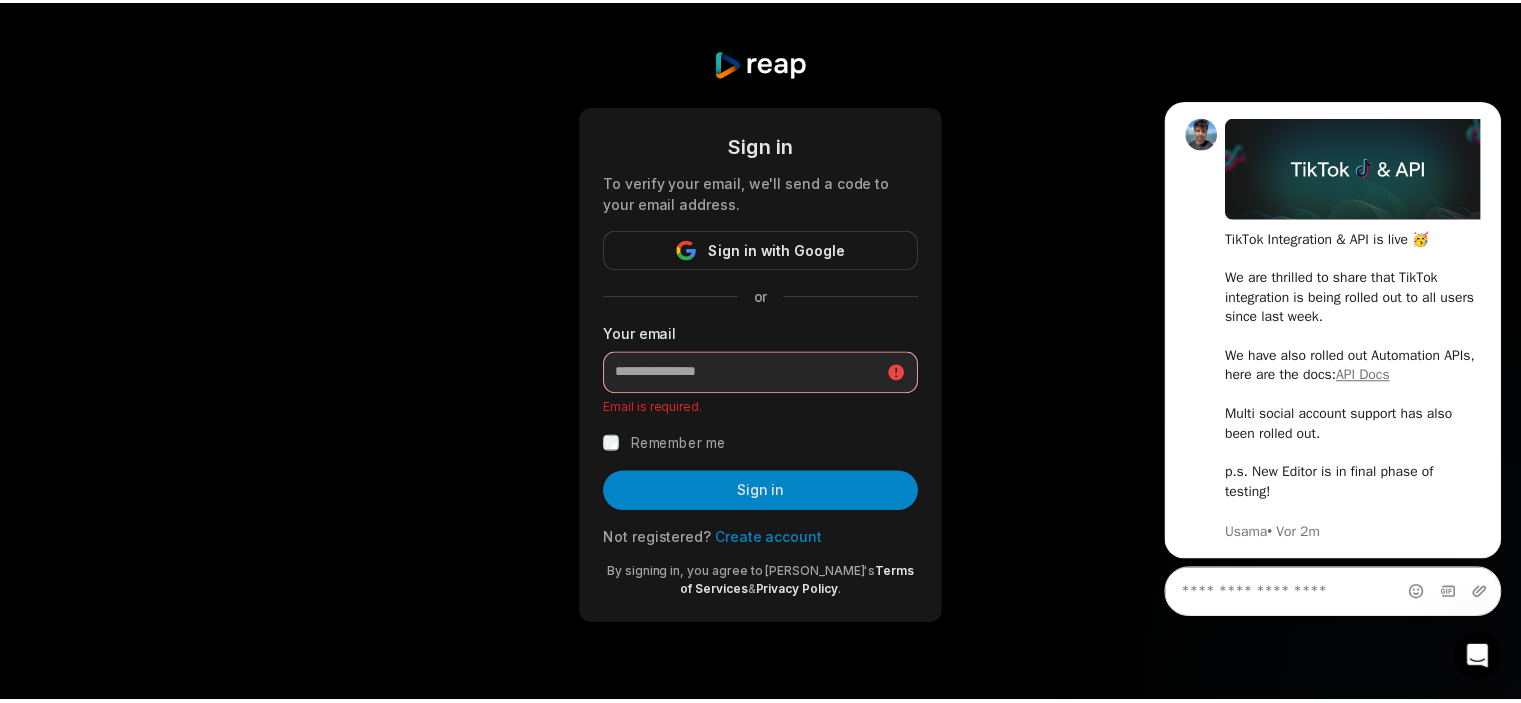 scroll, scrollTop: 33, scrollLeft: 0, axis: vertical 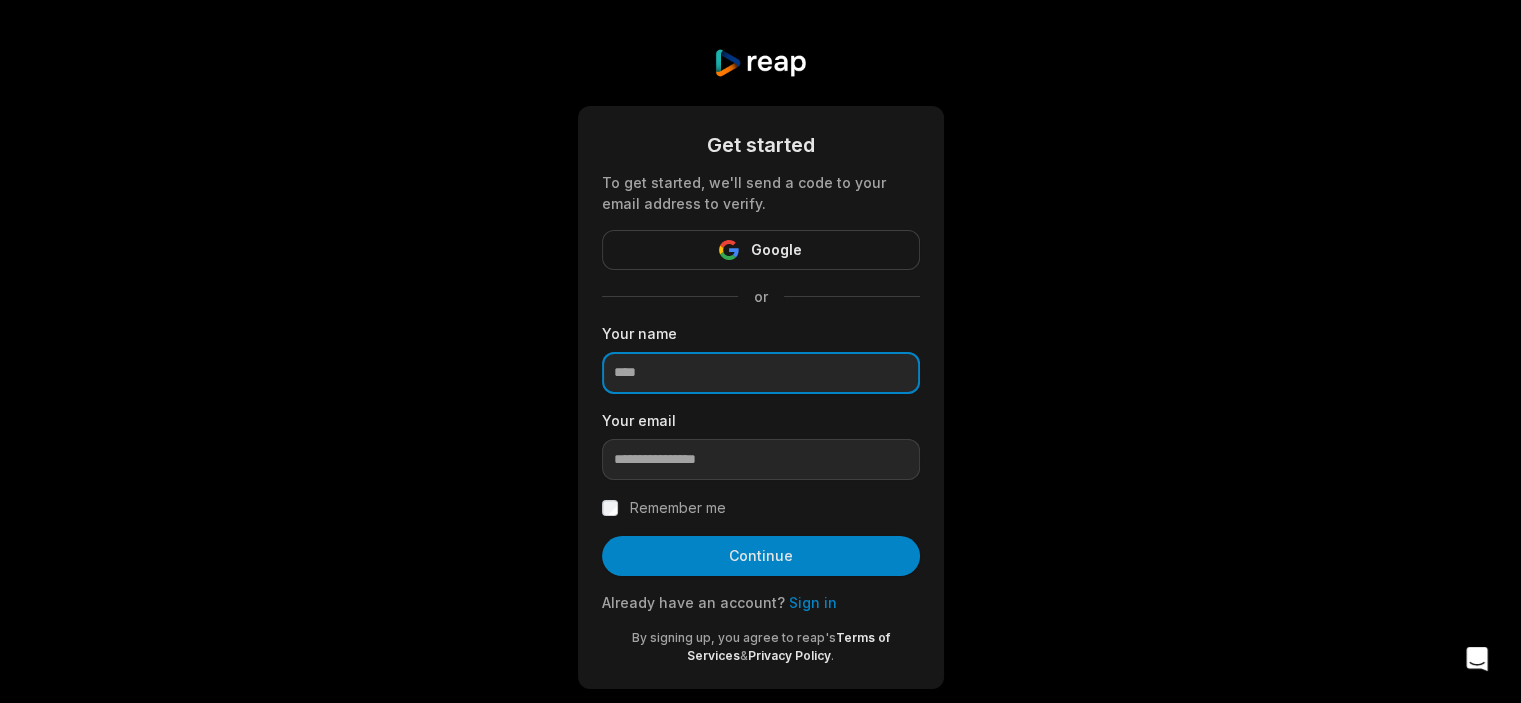 click at bounding box center (761, 373) 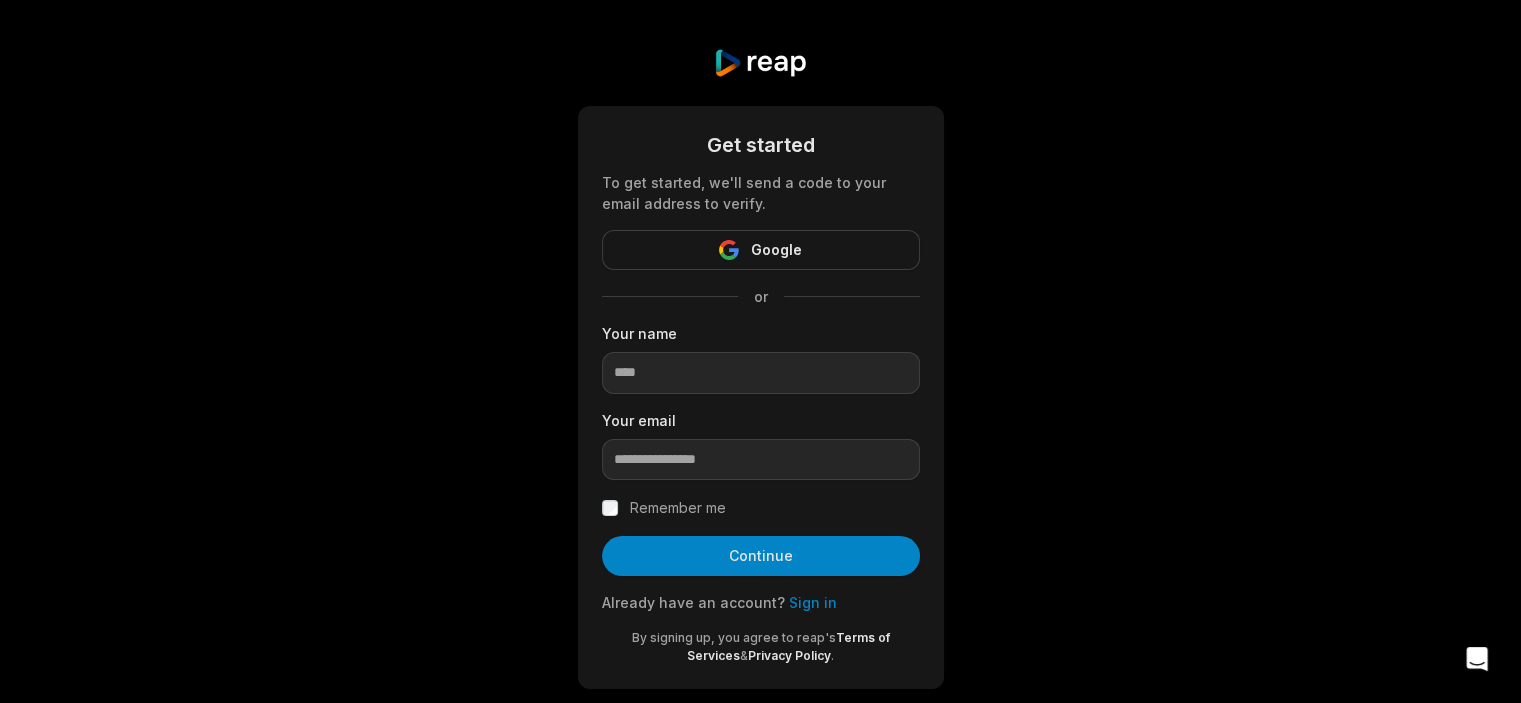 click on "Sign in" at bounding box center (813, 602) 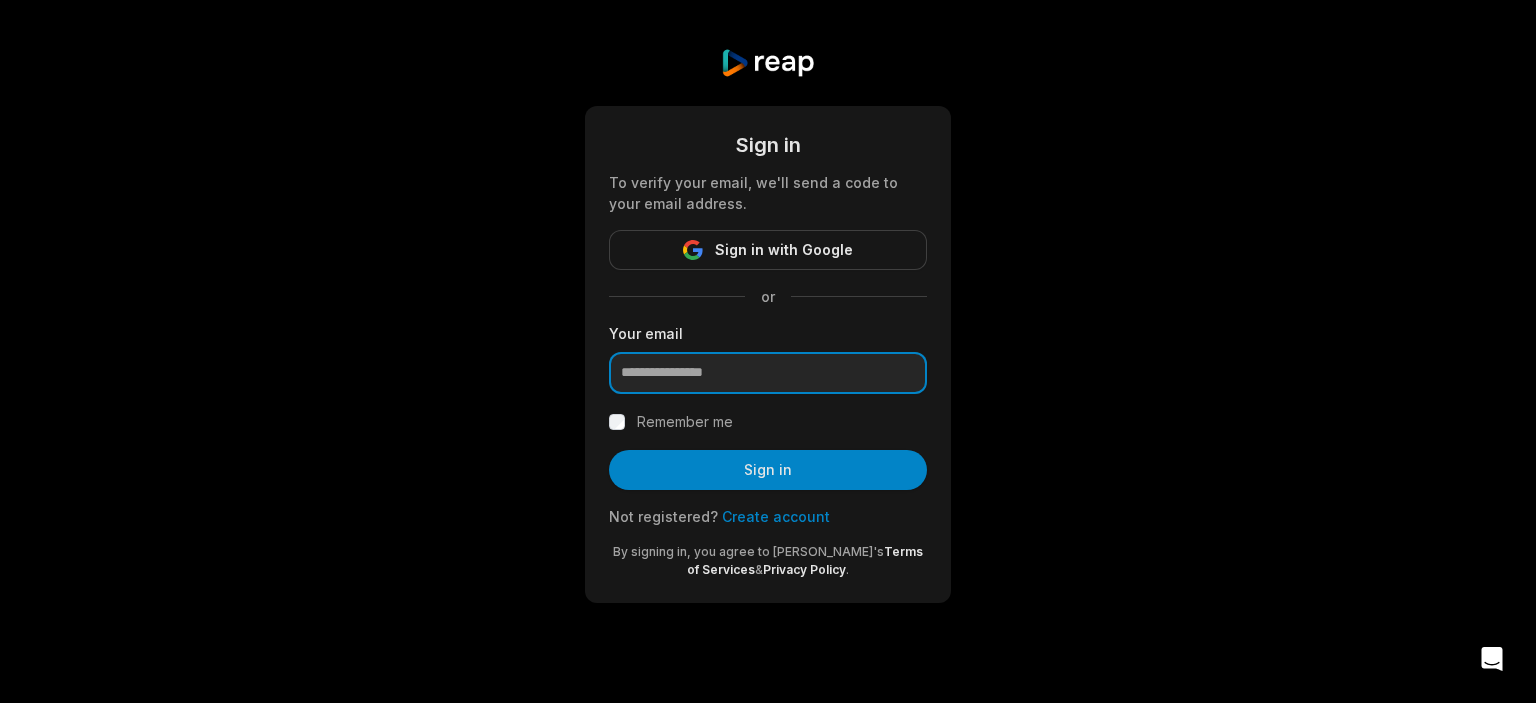 click at bounding box center [768, 373] 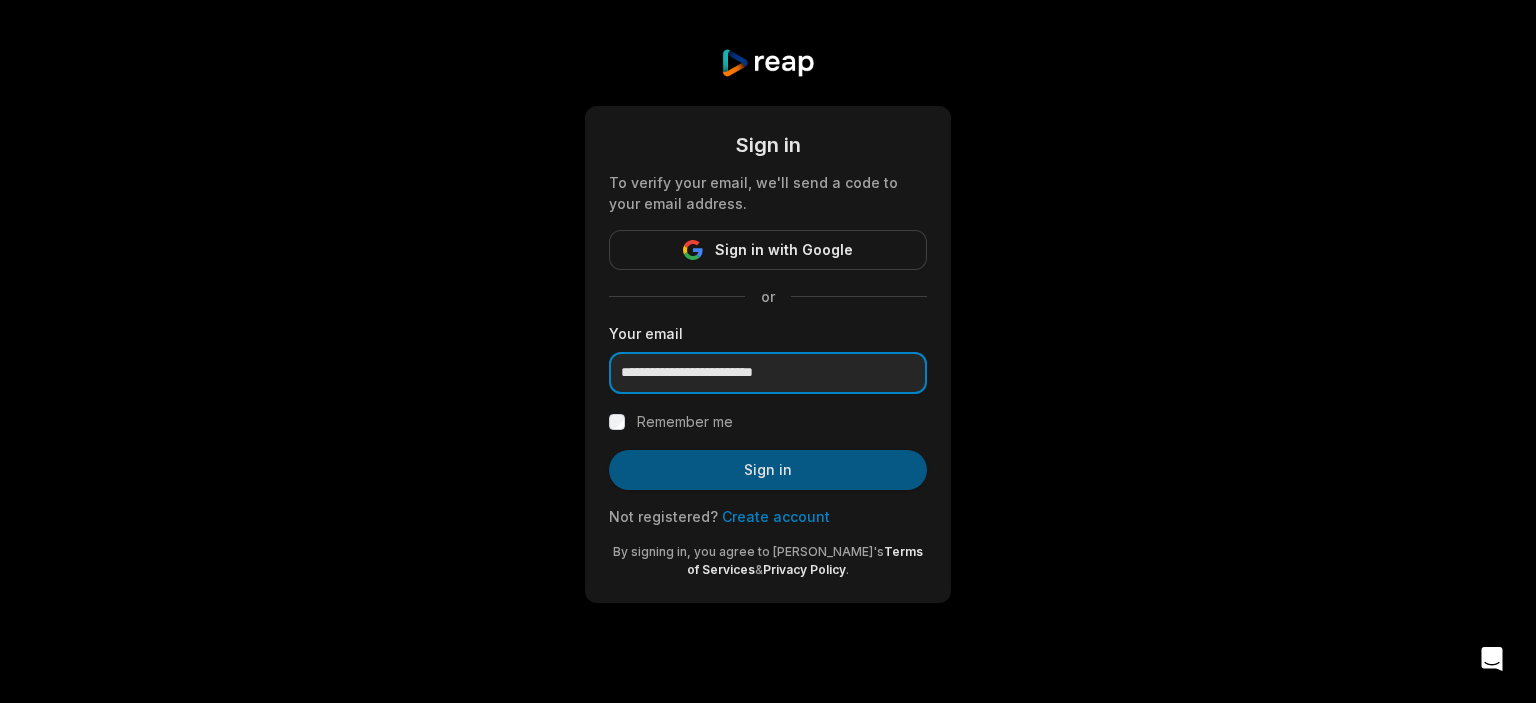 type on "**********" 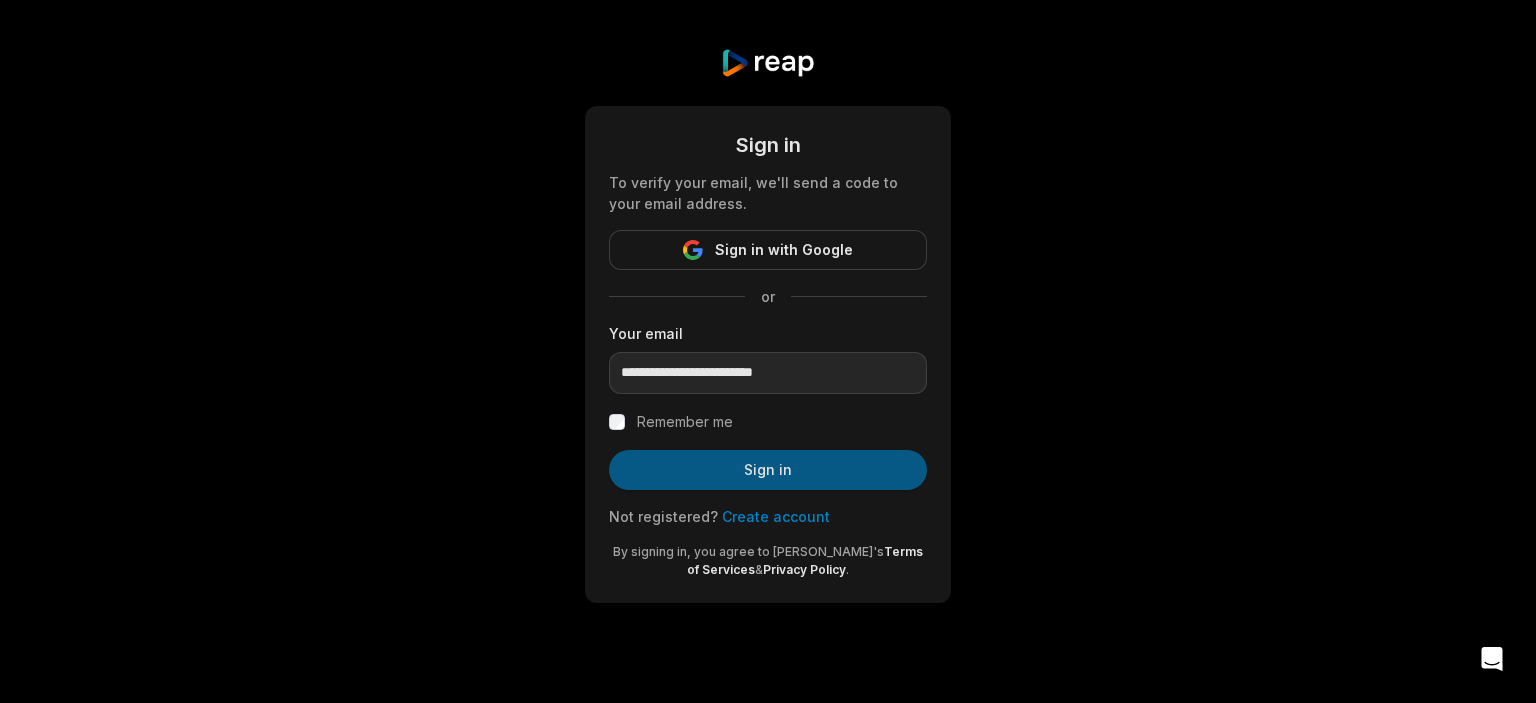 click on "Sign in" at bounding box center [768, 470] 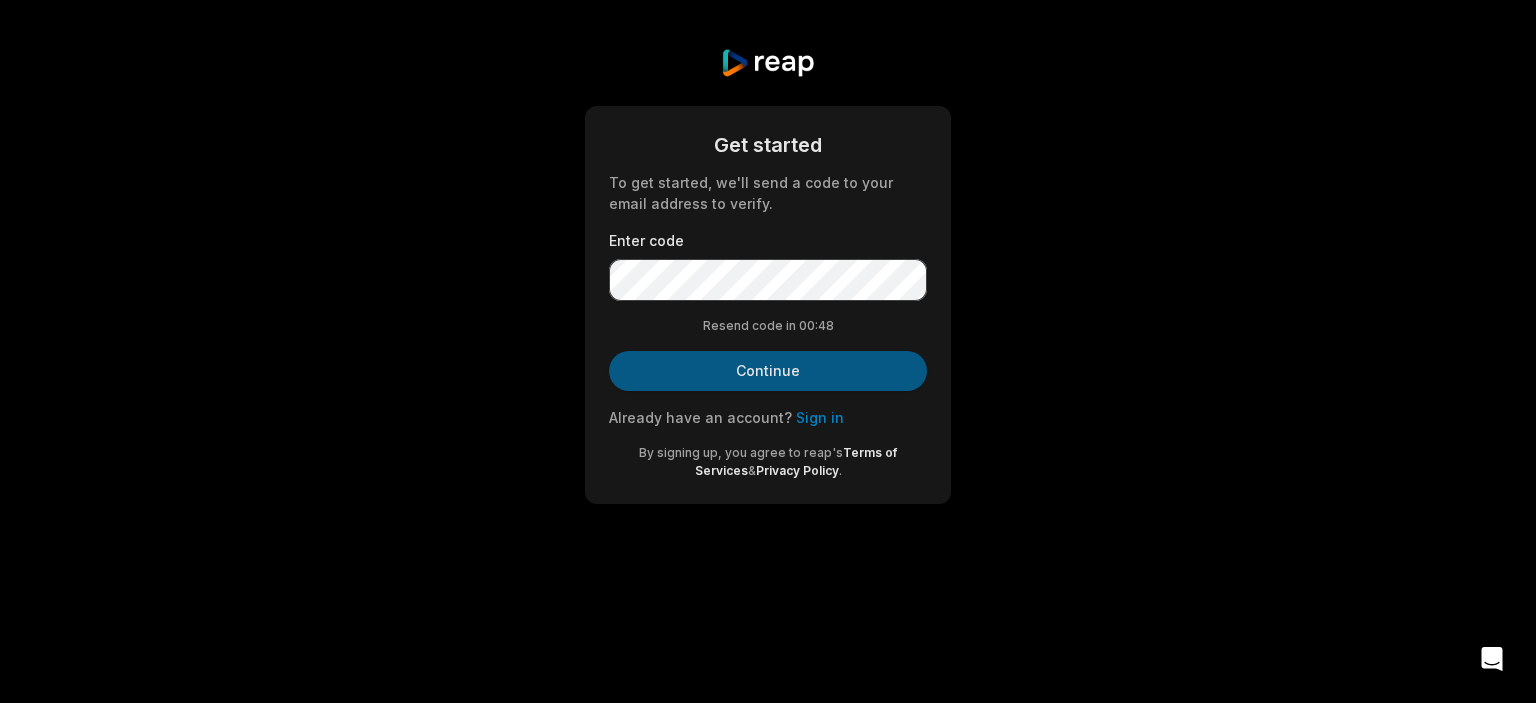 click on "Continue" at bounding box center [768, 371] 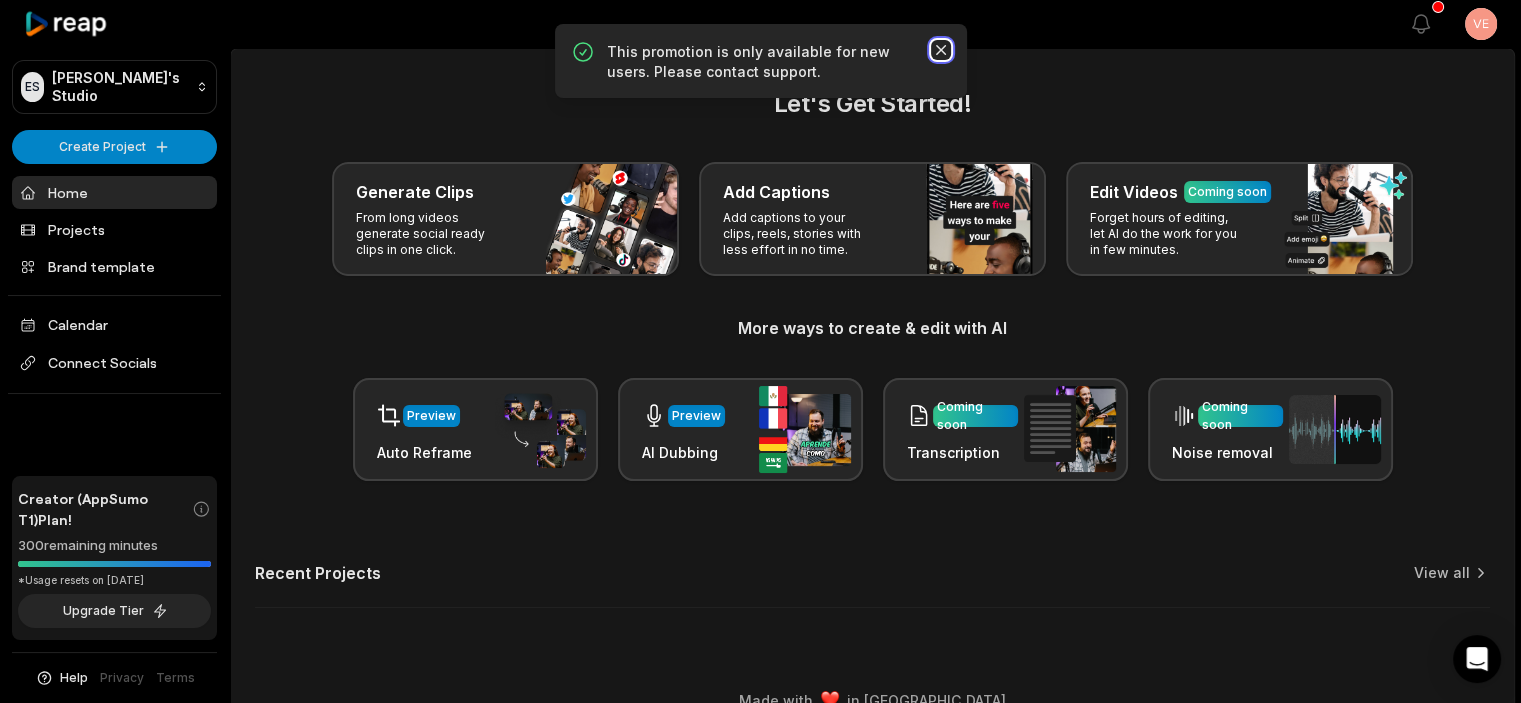 click 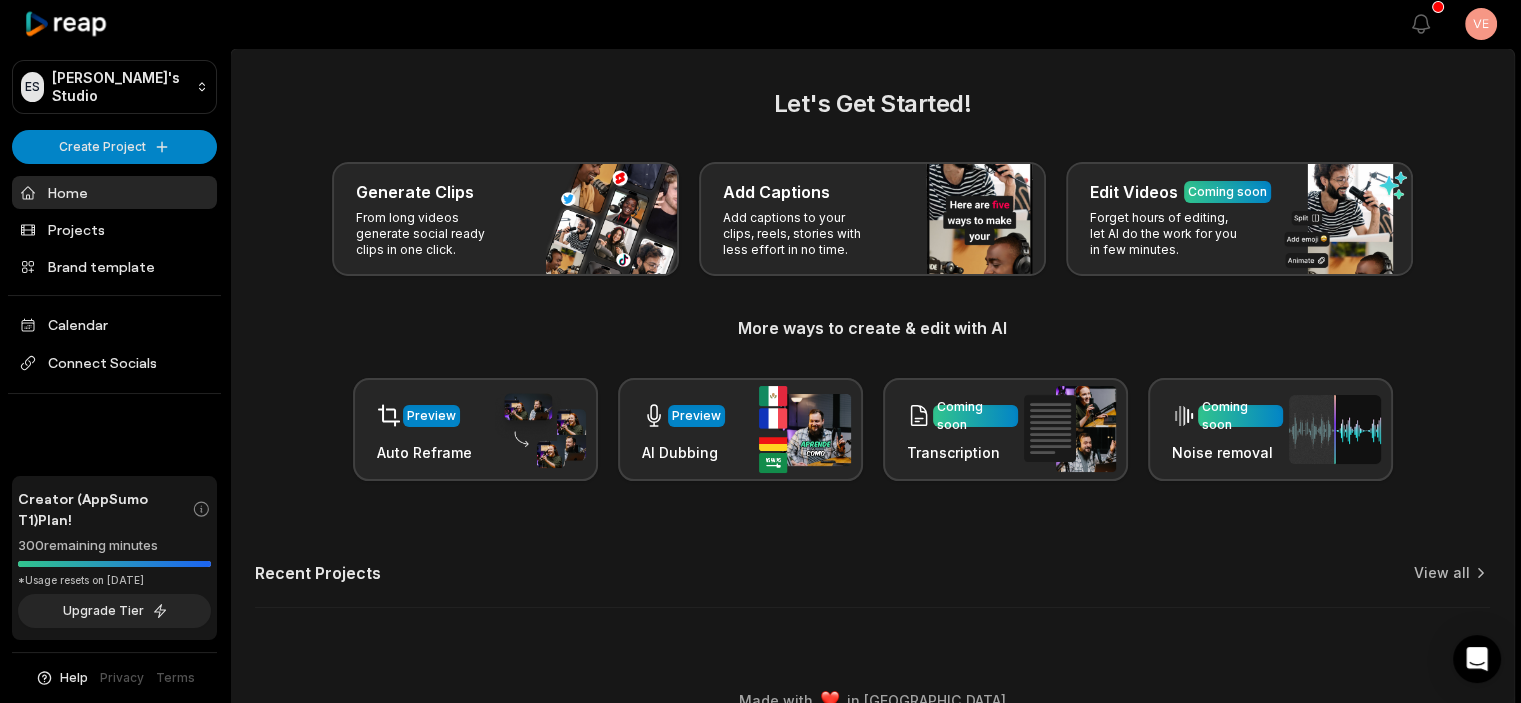 click on "ES Esther's Studio Create Project Home Projects Brand template Calendar Connect Socials Creator (AppSumo T1)  Plan! 300  remaining minutes *Usage resets on July 9, 2025 Upgrade Tier Help Privacy Terms Open sidebar View notifications Open user menu   Let's Get Started! Generate Clips From long videos generate social ready clips in one click. Add Captions Add captions to your clips, reels, stories with less effort in no time. Edit Videos Coming soon Forget hours of editing, let AI do the work for you in few minutes. More ways to create & edit with AI Preview Auto Reframe Preview AI Dubbing Coming soon Transcription Coming soon Noise removal Recent Projects View all Made with   in San Francisco" at bounding box center [760, 351] 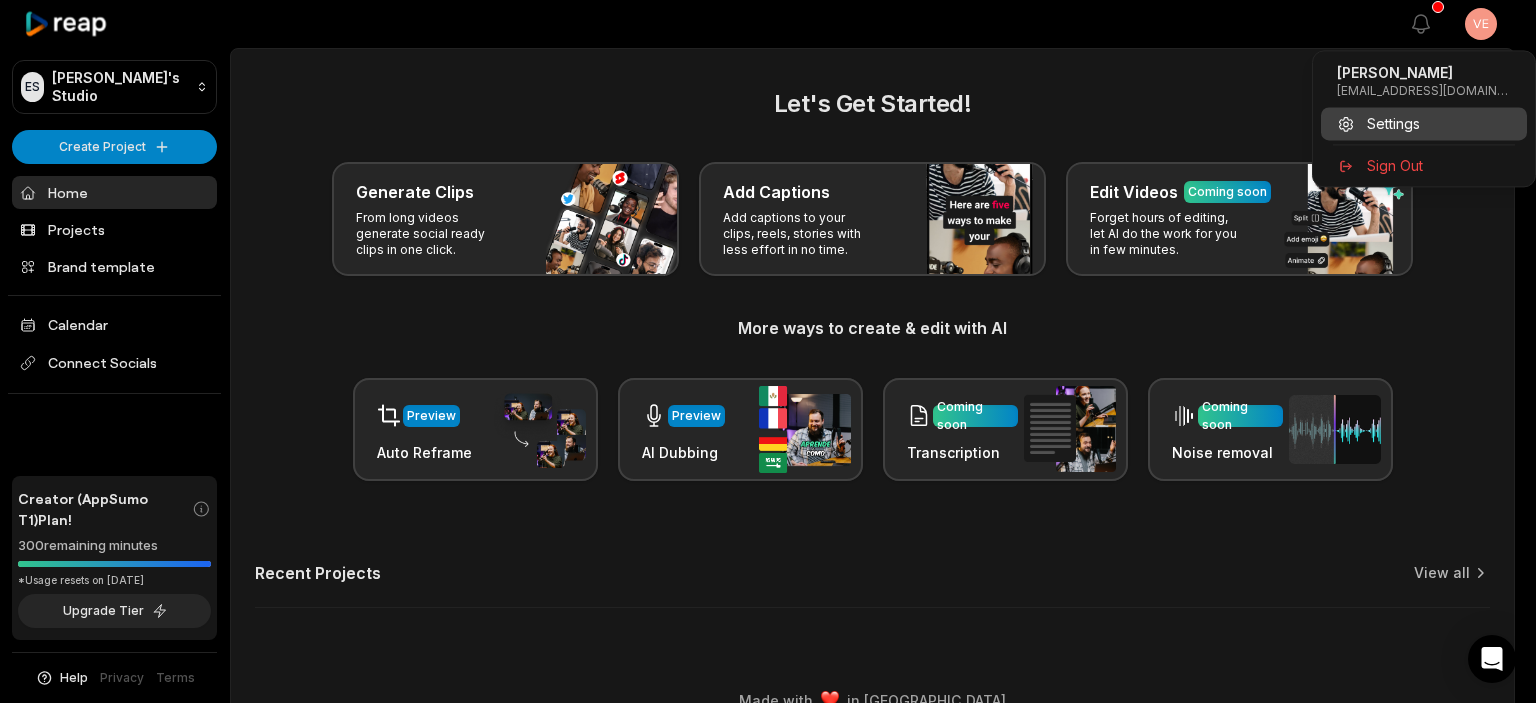 click on "Settings" at bounding box center [1424, 123] 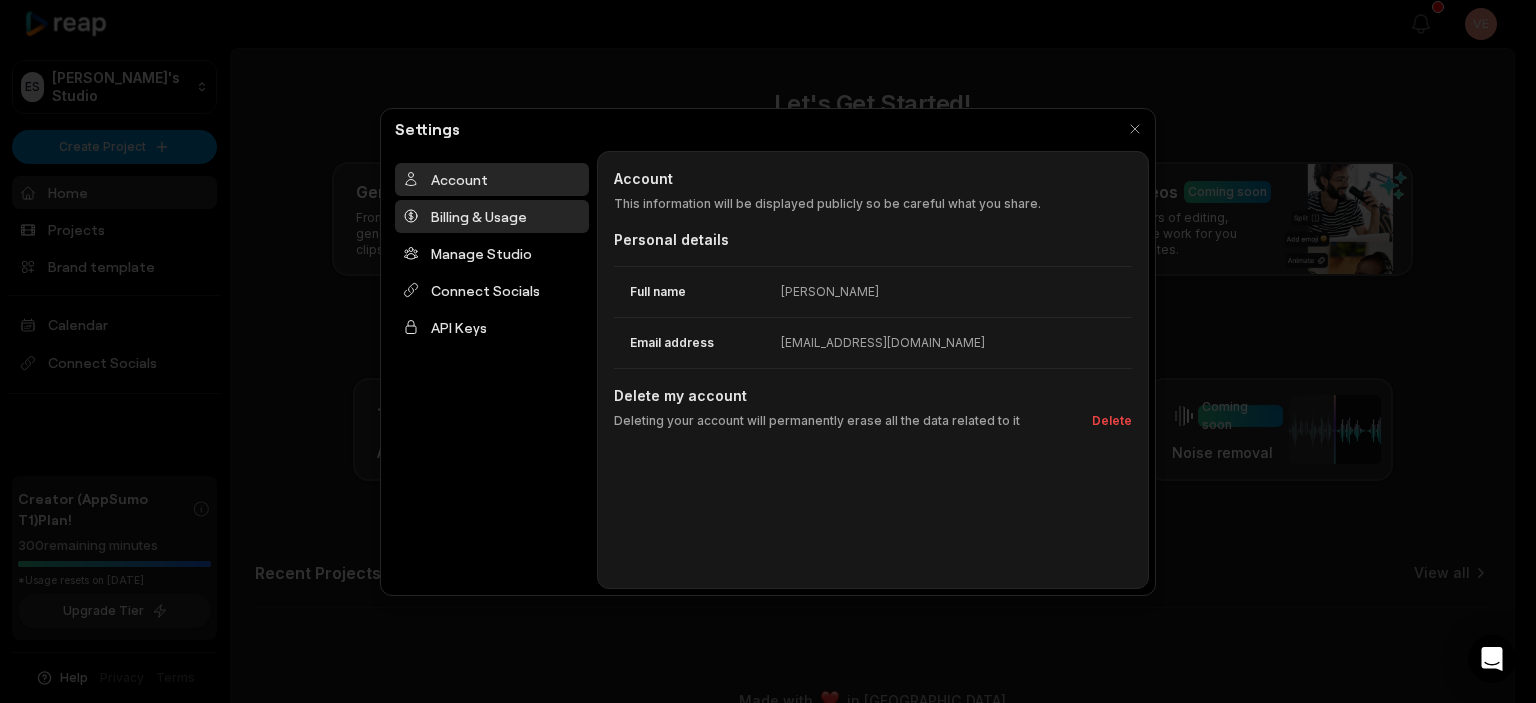 click on "Billing & Usage" at bounding box center (492, 216) 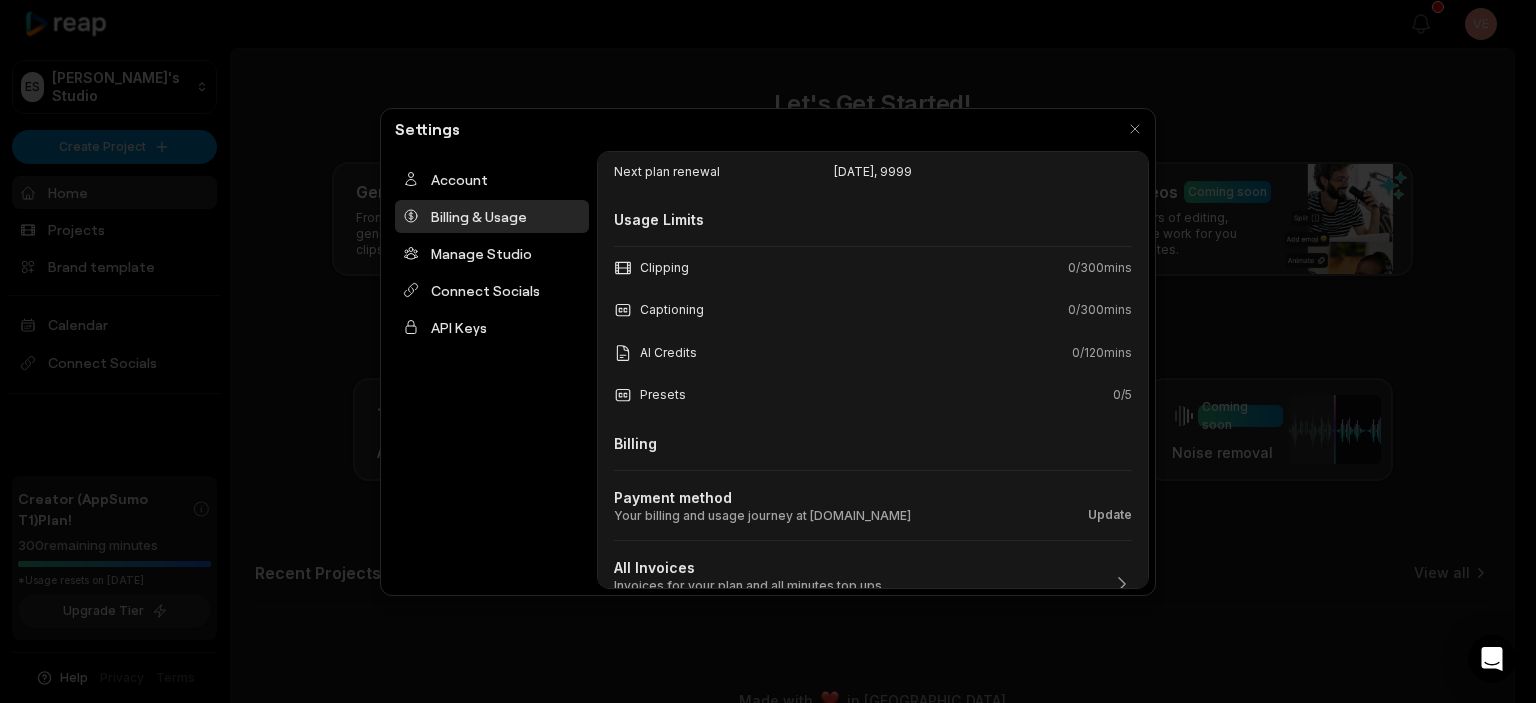 scroll, scrollTop: 182, scrollLeft: 0, axis: vertical 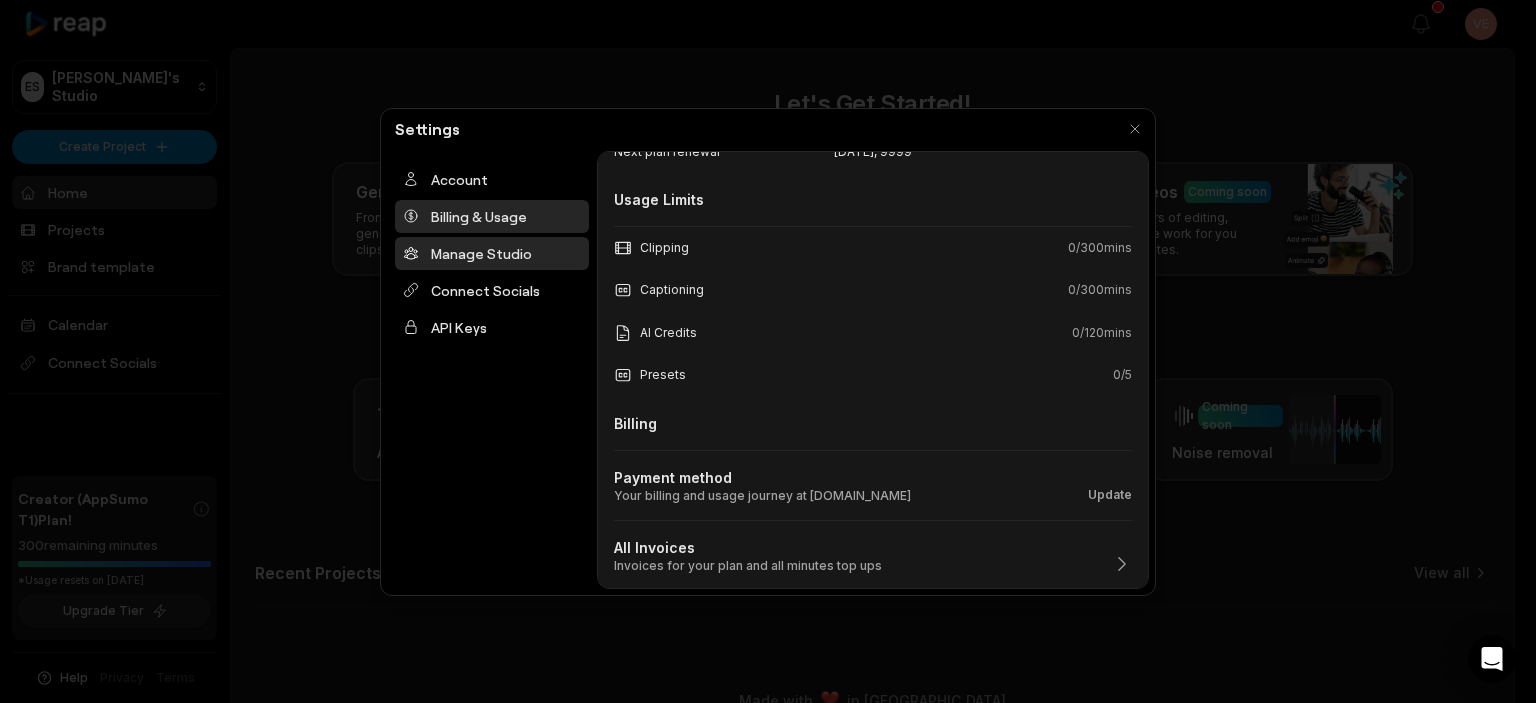 click on "Manage Studio" at bounding box center (492, 253) 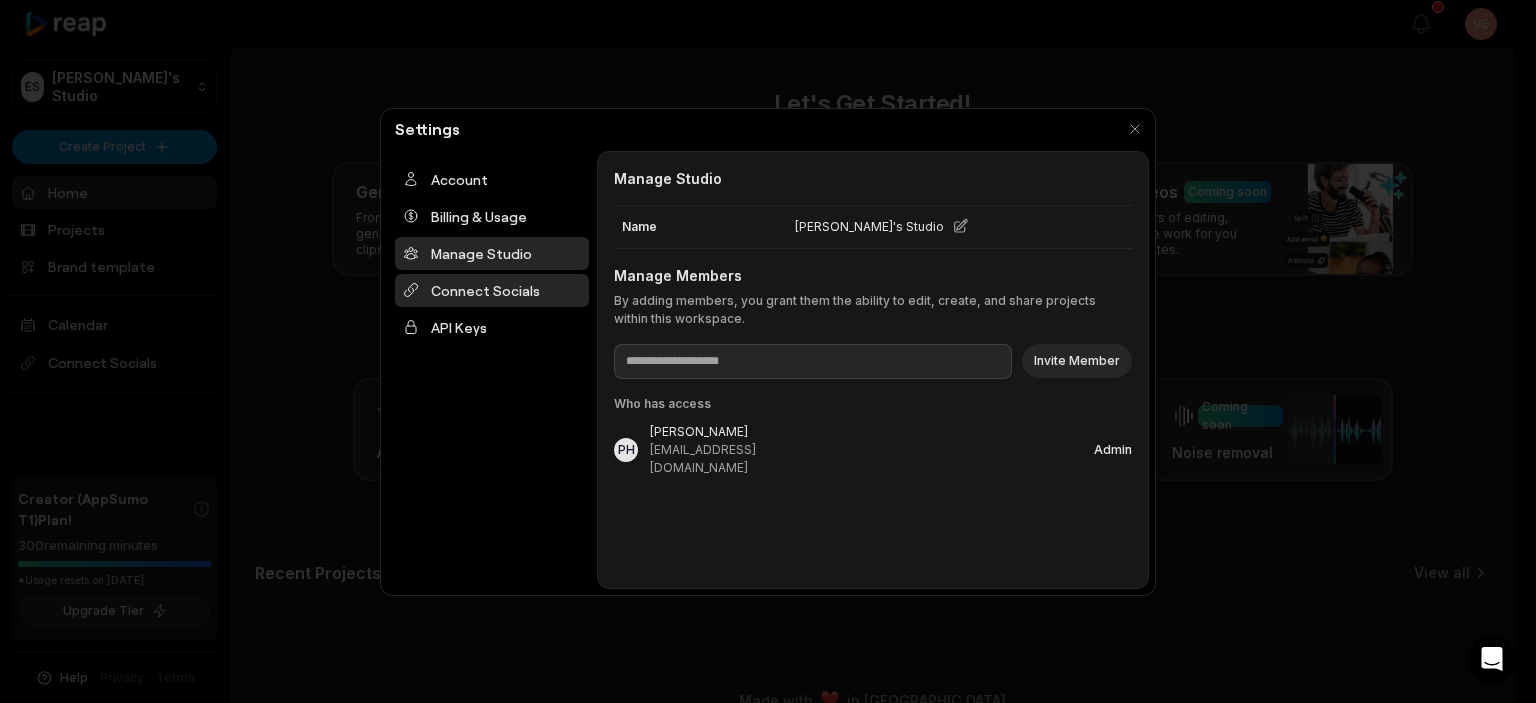 click on "Connect Socials" at bounding box center [492, 290] 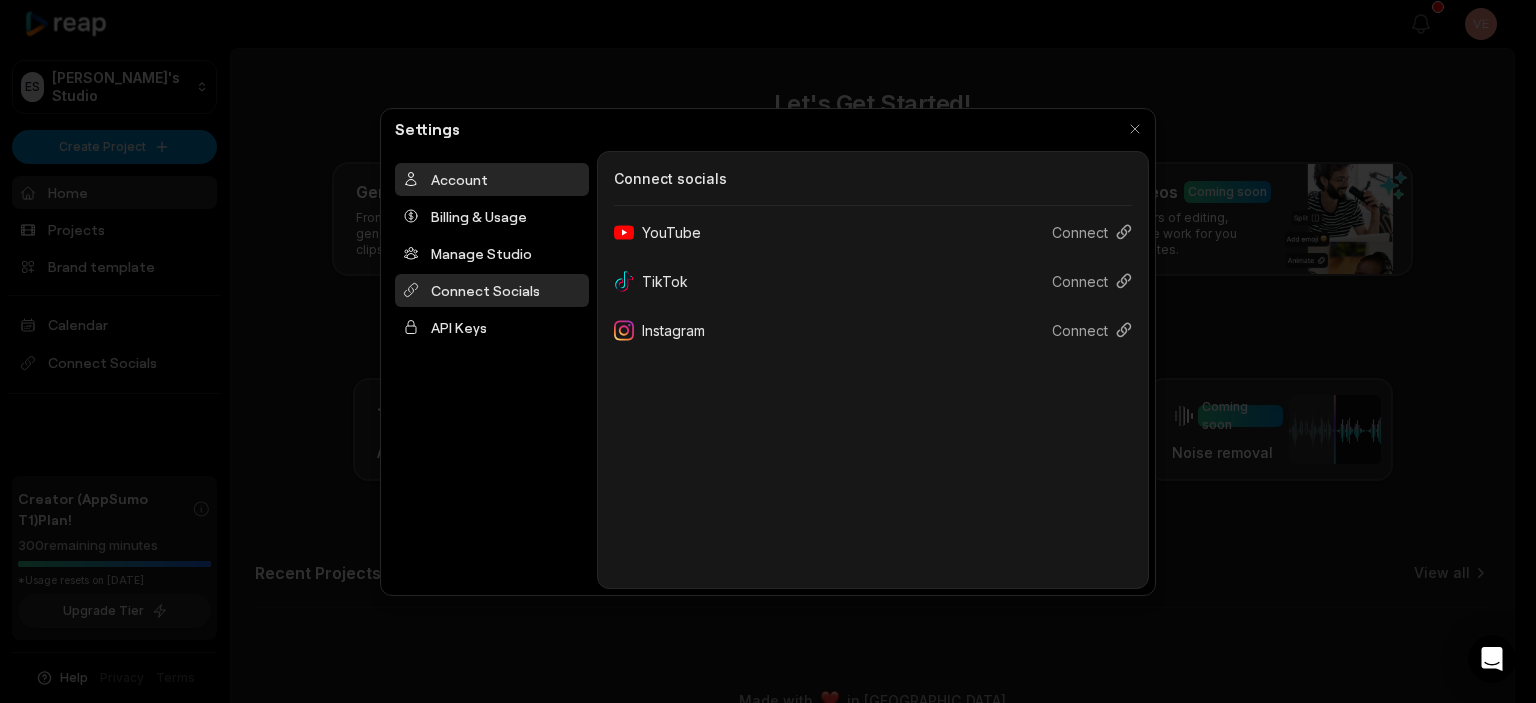 click on "Account" at bounding box center (492, 179) 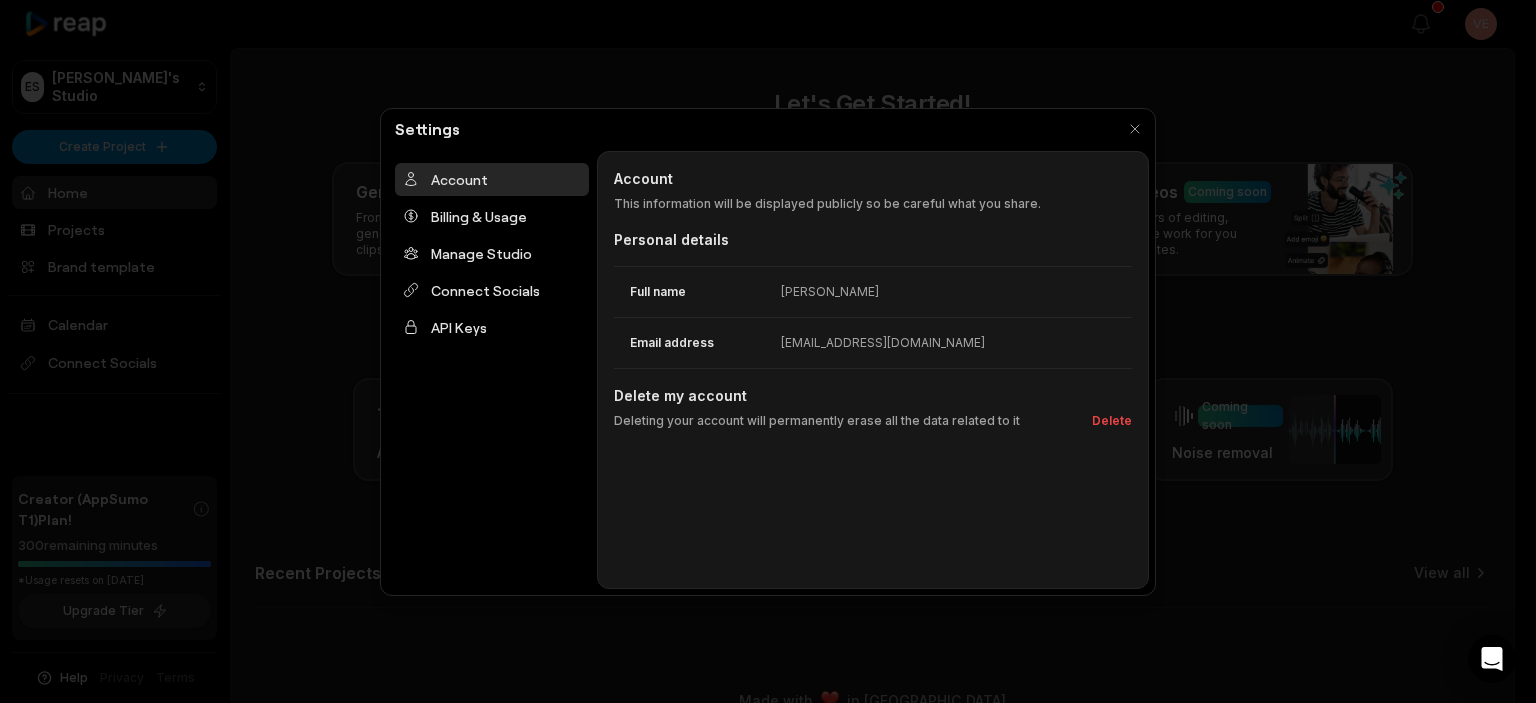click on "Email address vertrag@esthernatschack.de" at bounding box center [873, 342] 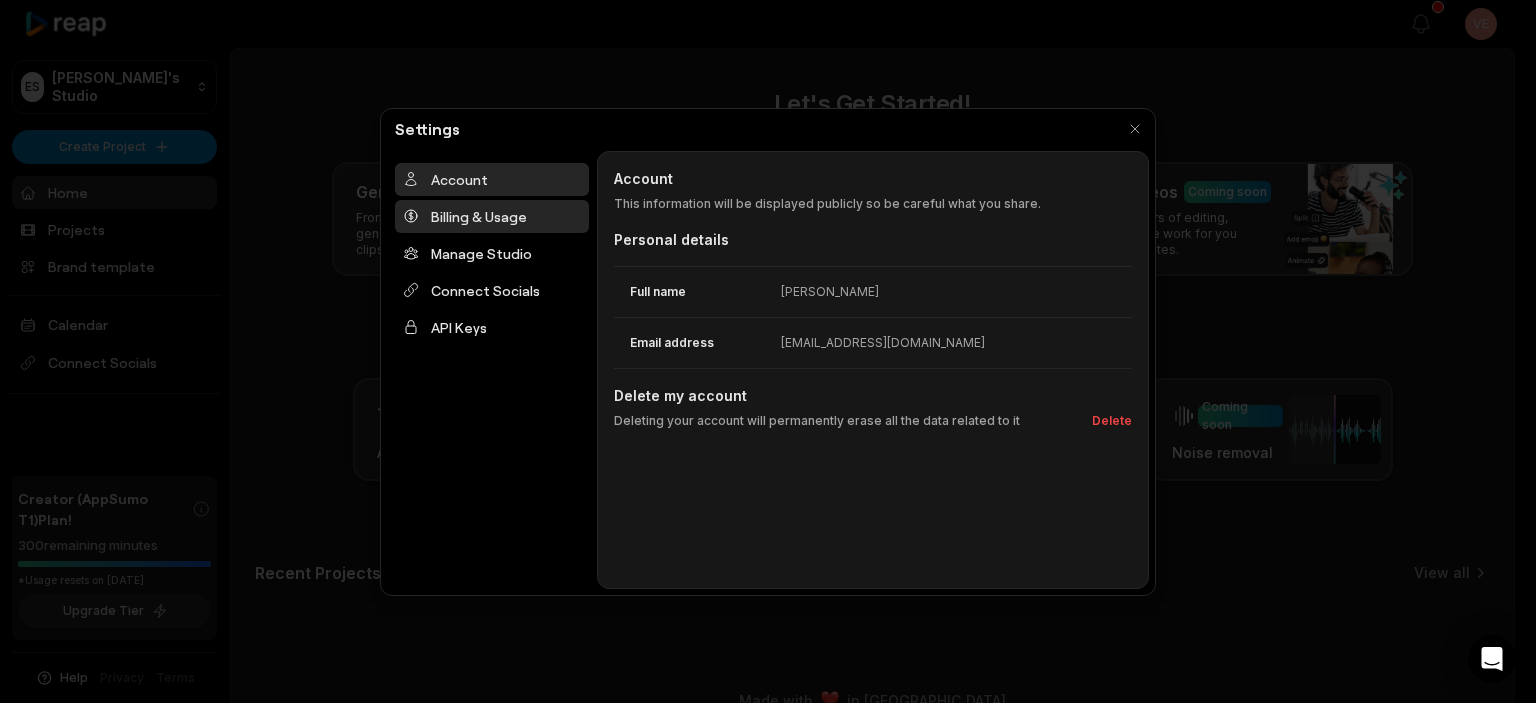 click on "Billing & Usage" at bounding box center [492, 216] 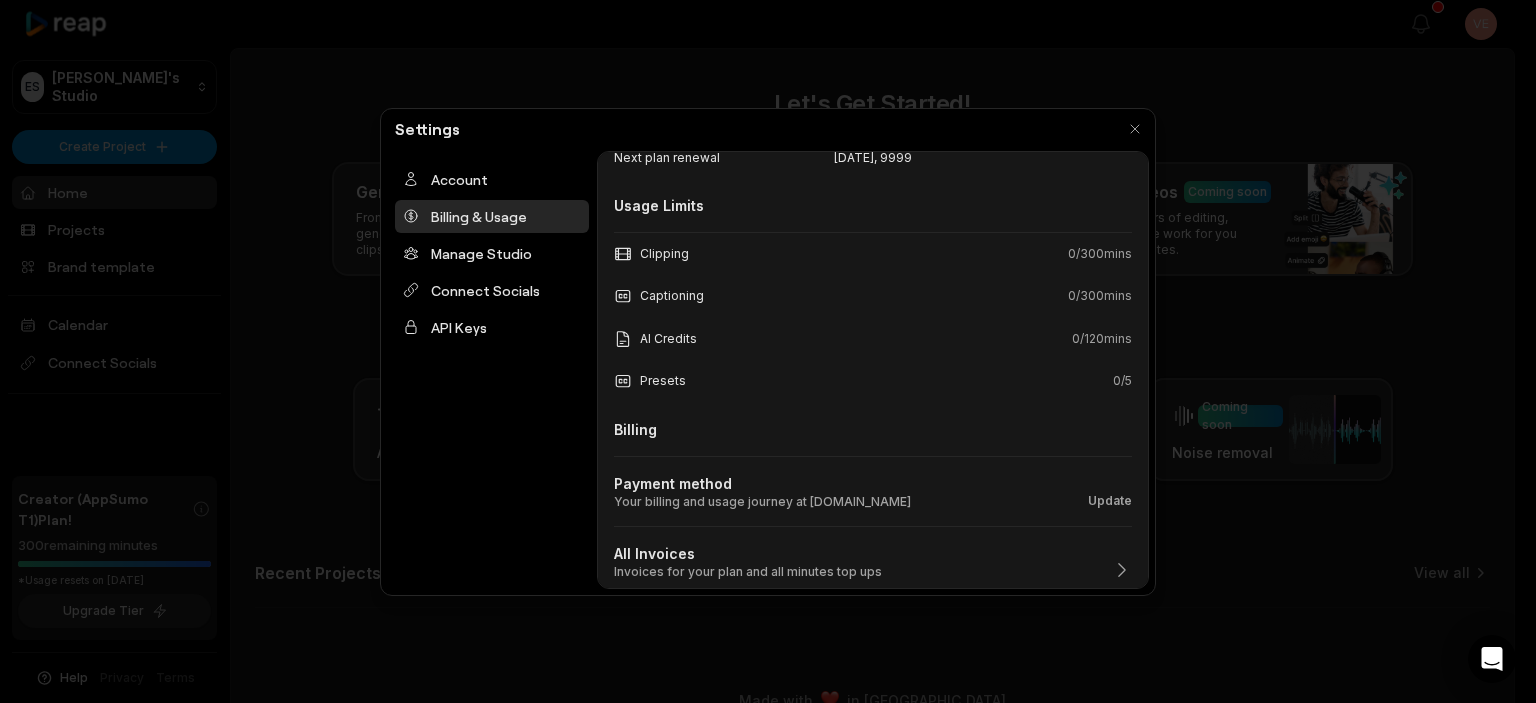scroll, scrollTop: 182, scrollLeft: 0, axis: vertical 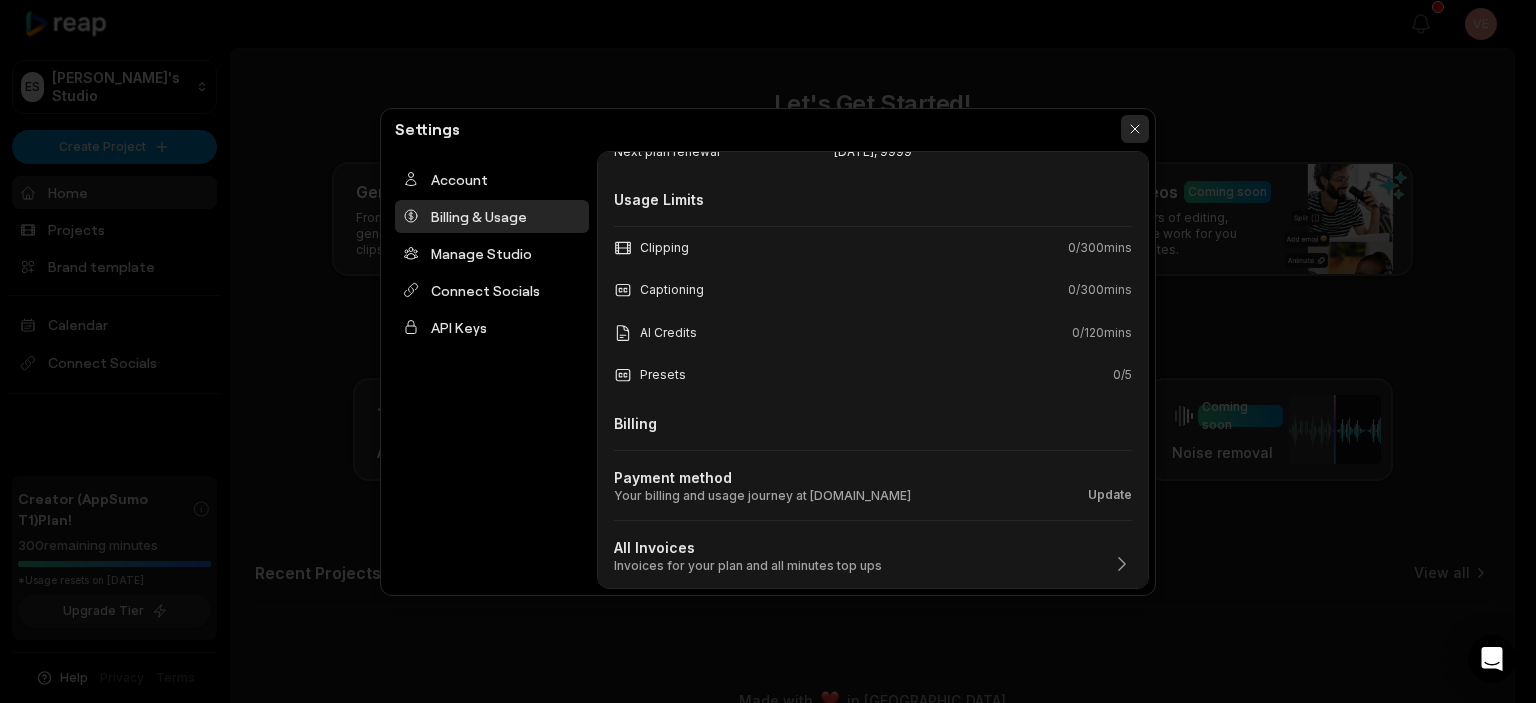 click at bounding box center (1135, 129) 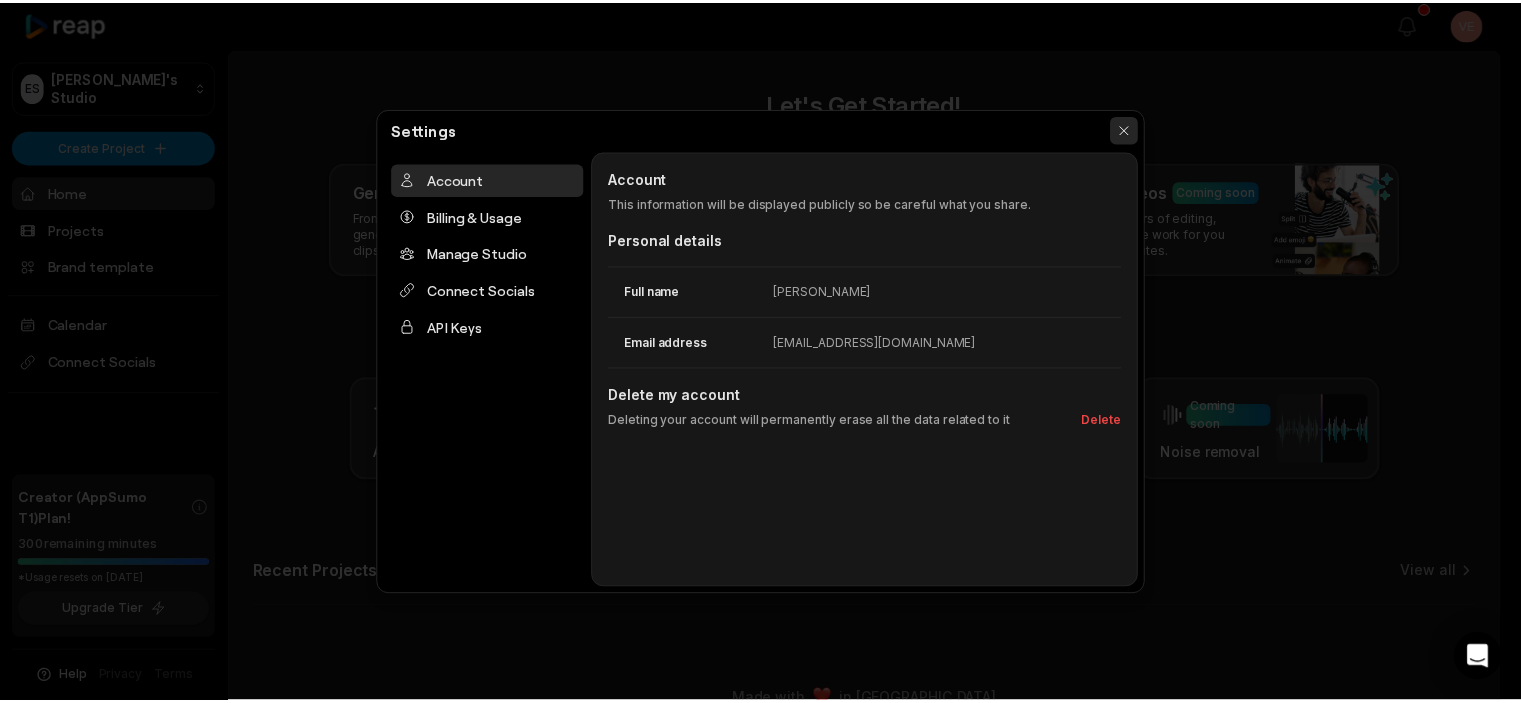 scroll, scrollTop: 0, scrollLeft: 0, axis: both 